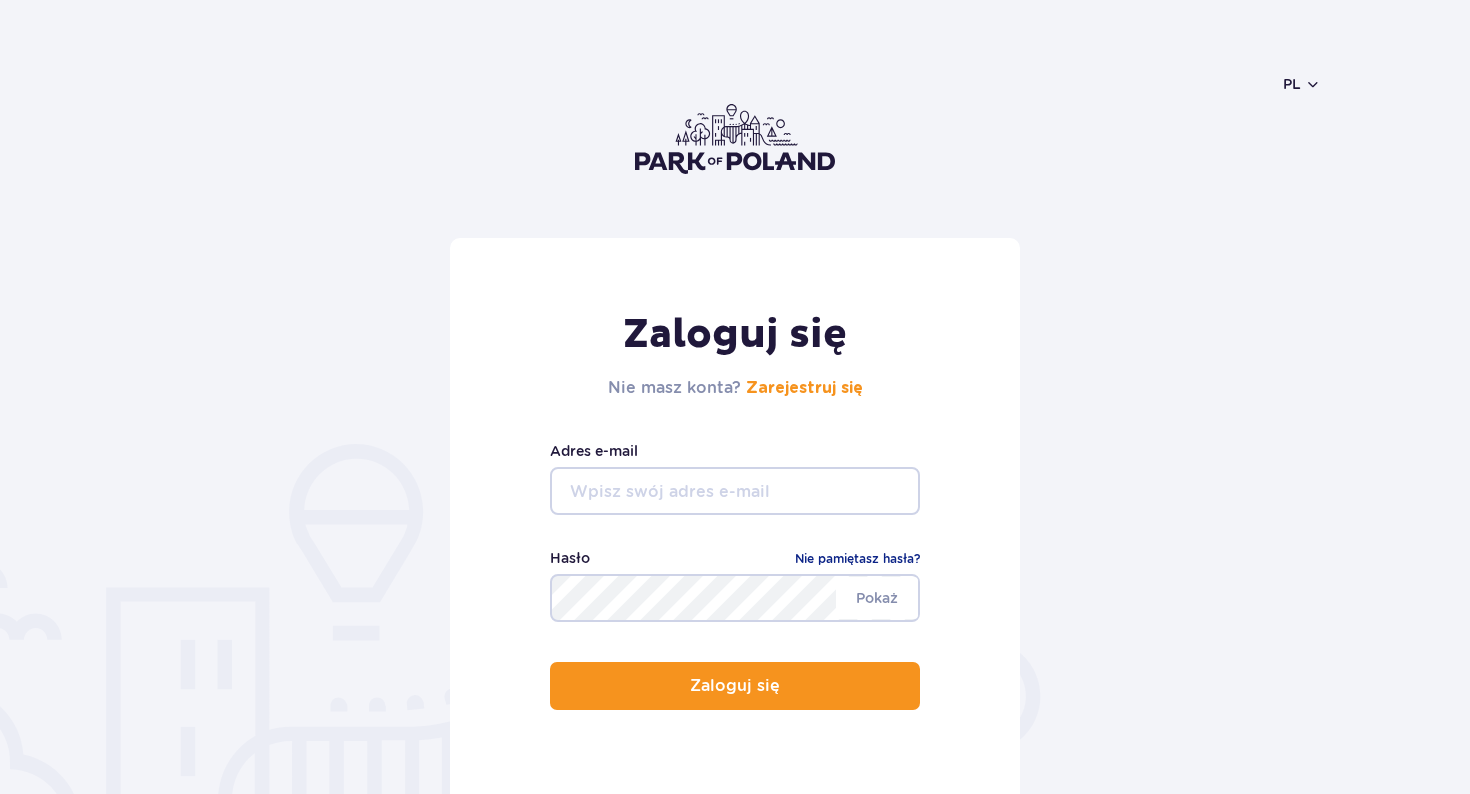 scroll, scrollTop: 0, scrollLeft: 0, axis: both 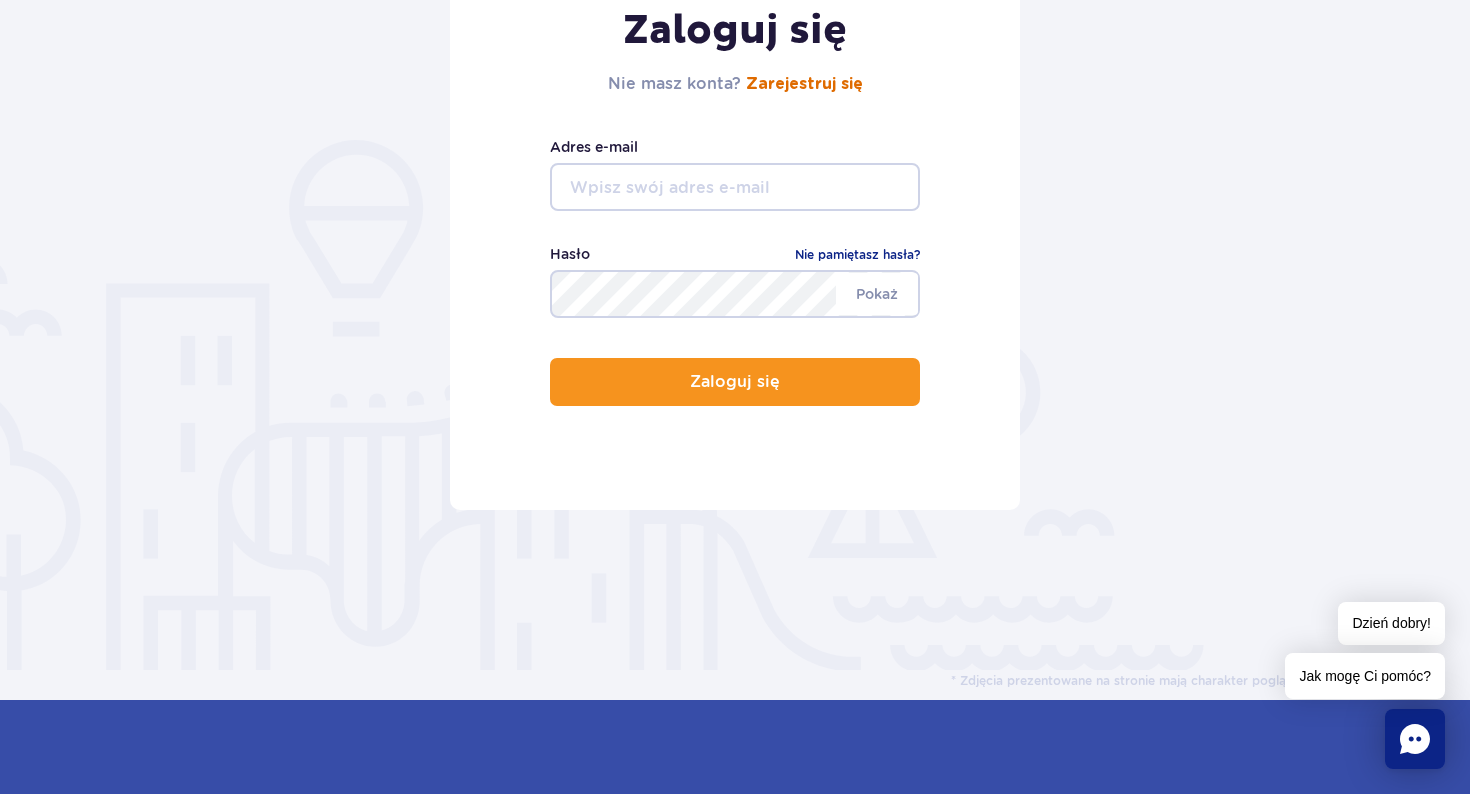 click on "Zarejestruj się" at bounding box center [804, 84] 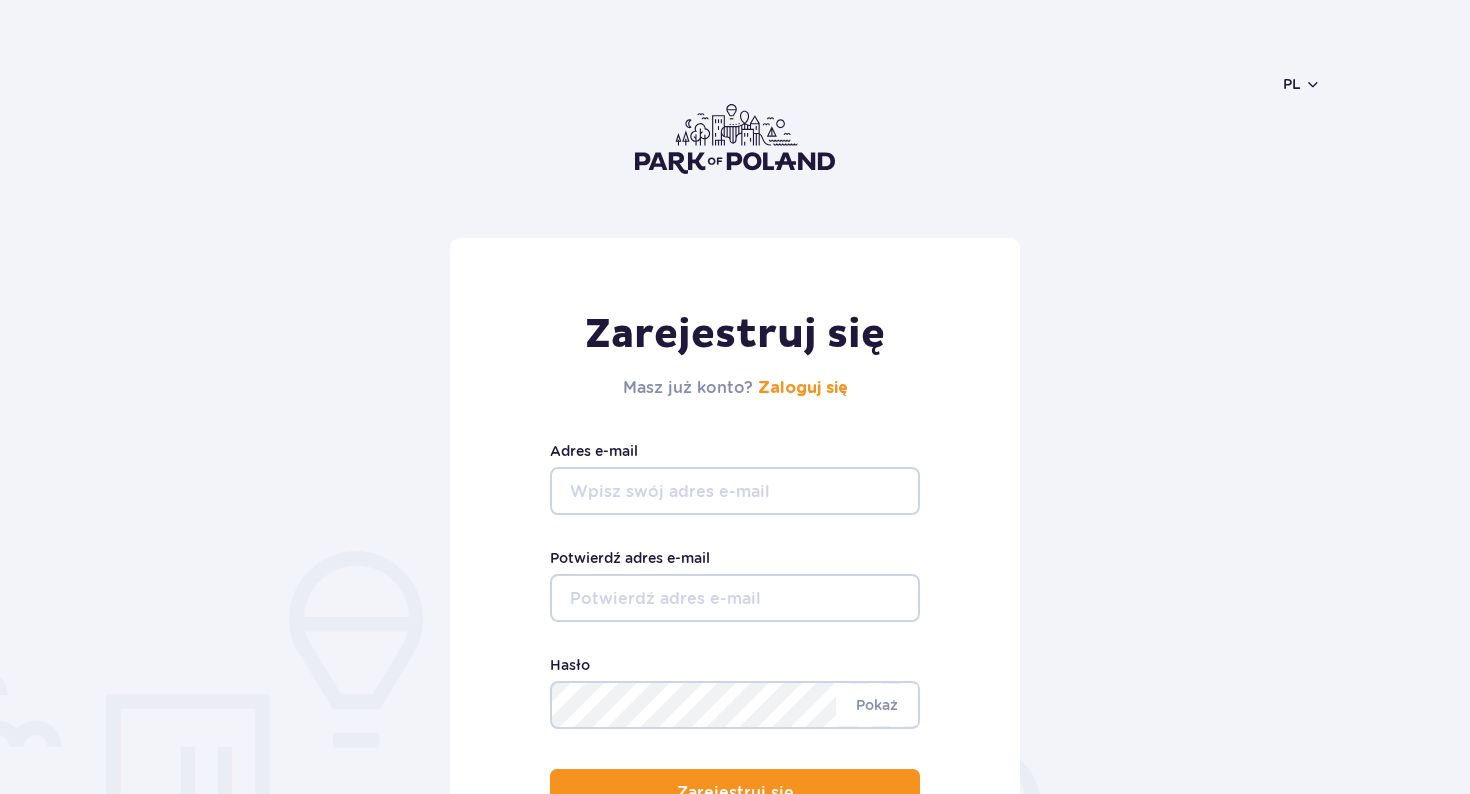 scroll, scrollTop: 0, scrollLeft: 0, axis: both 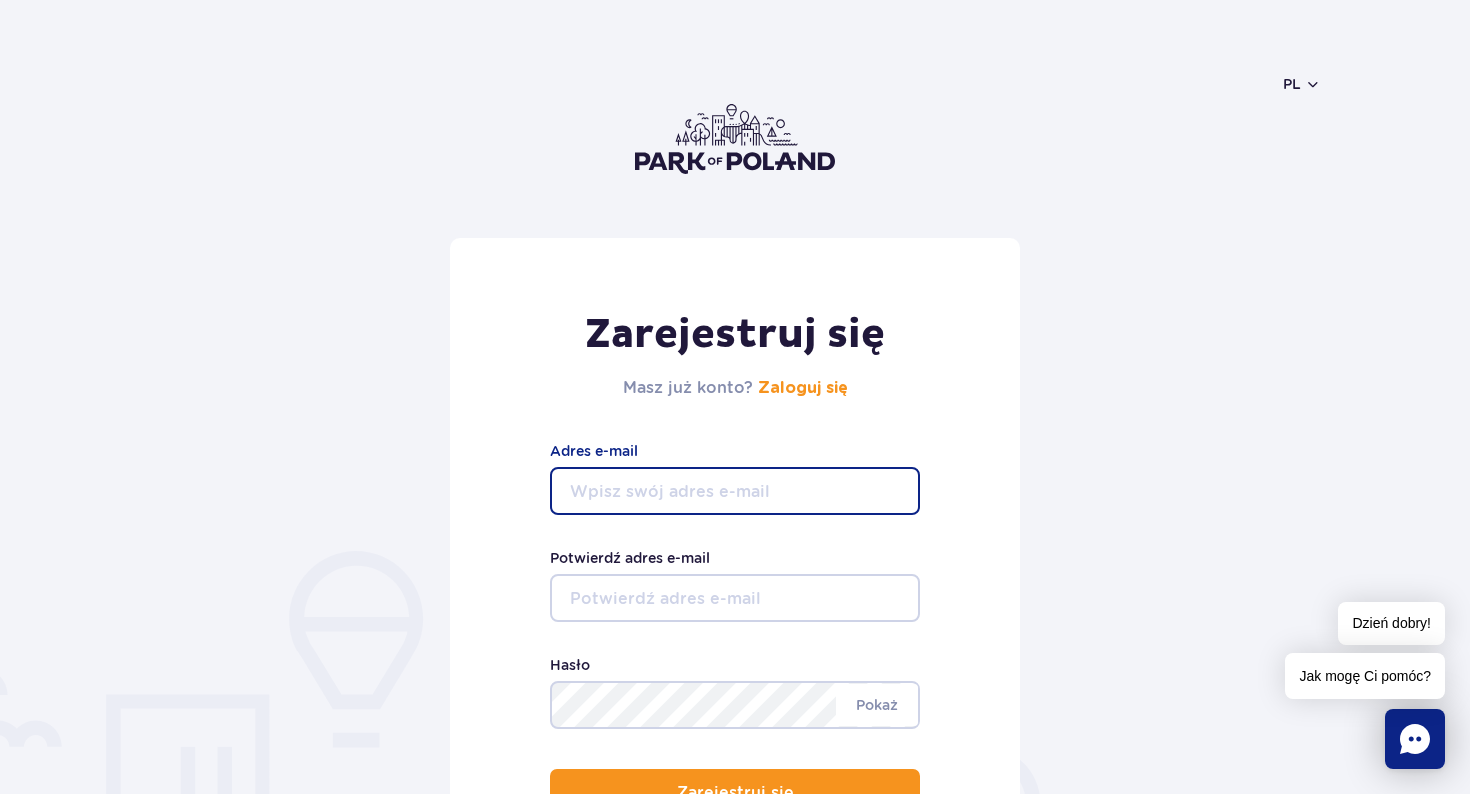 type on "[EMAIL_ADDRESS][DOMAIN_NAME]" 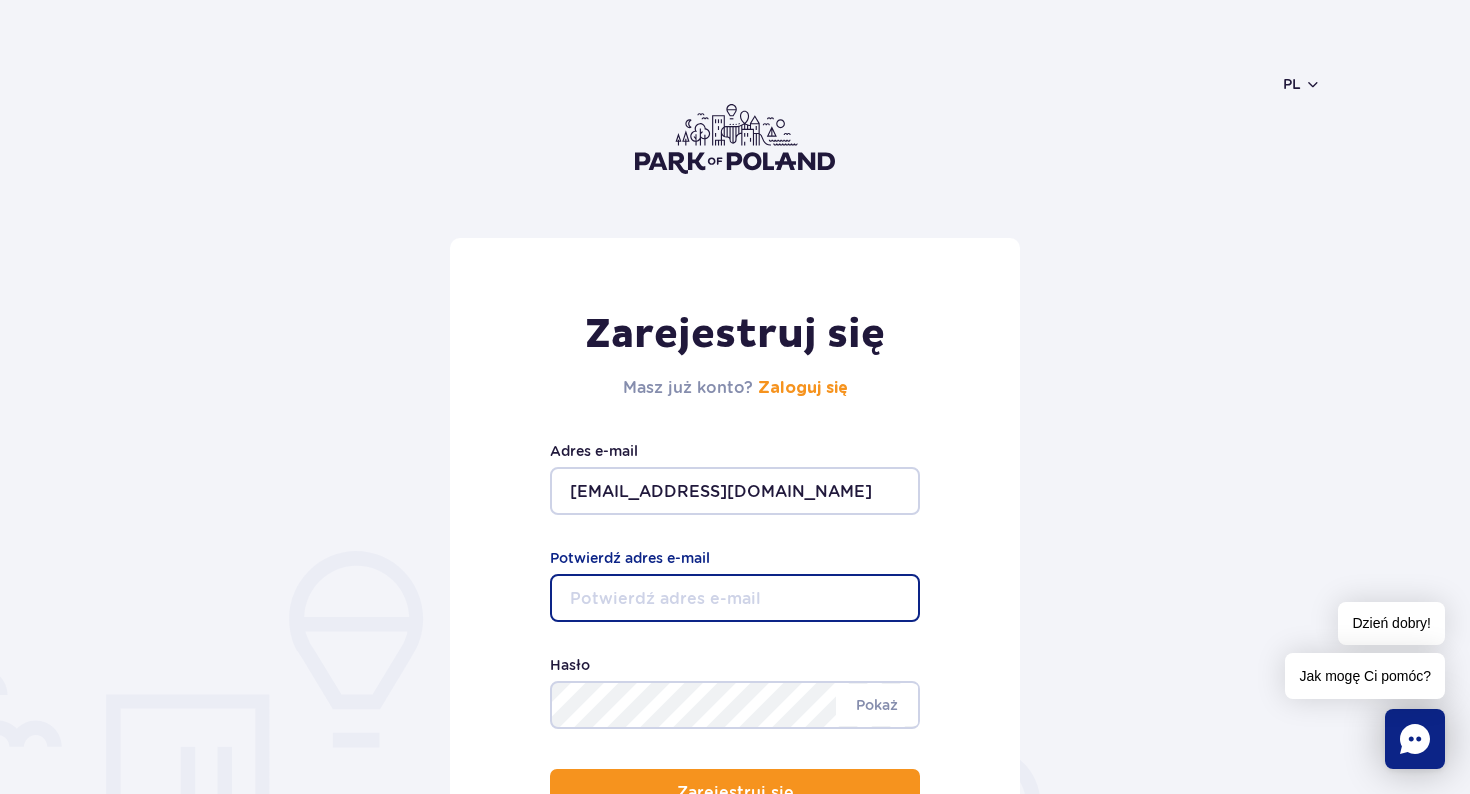 type on "[EMAIL_ADDRESS][DOMAIN_NAME]" 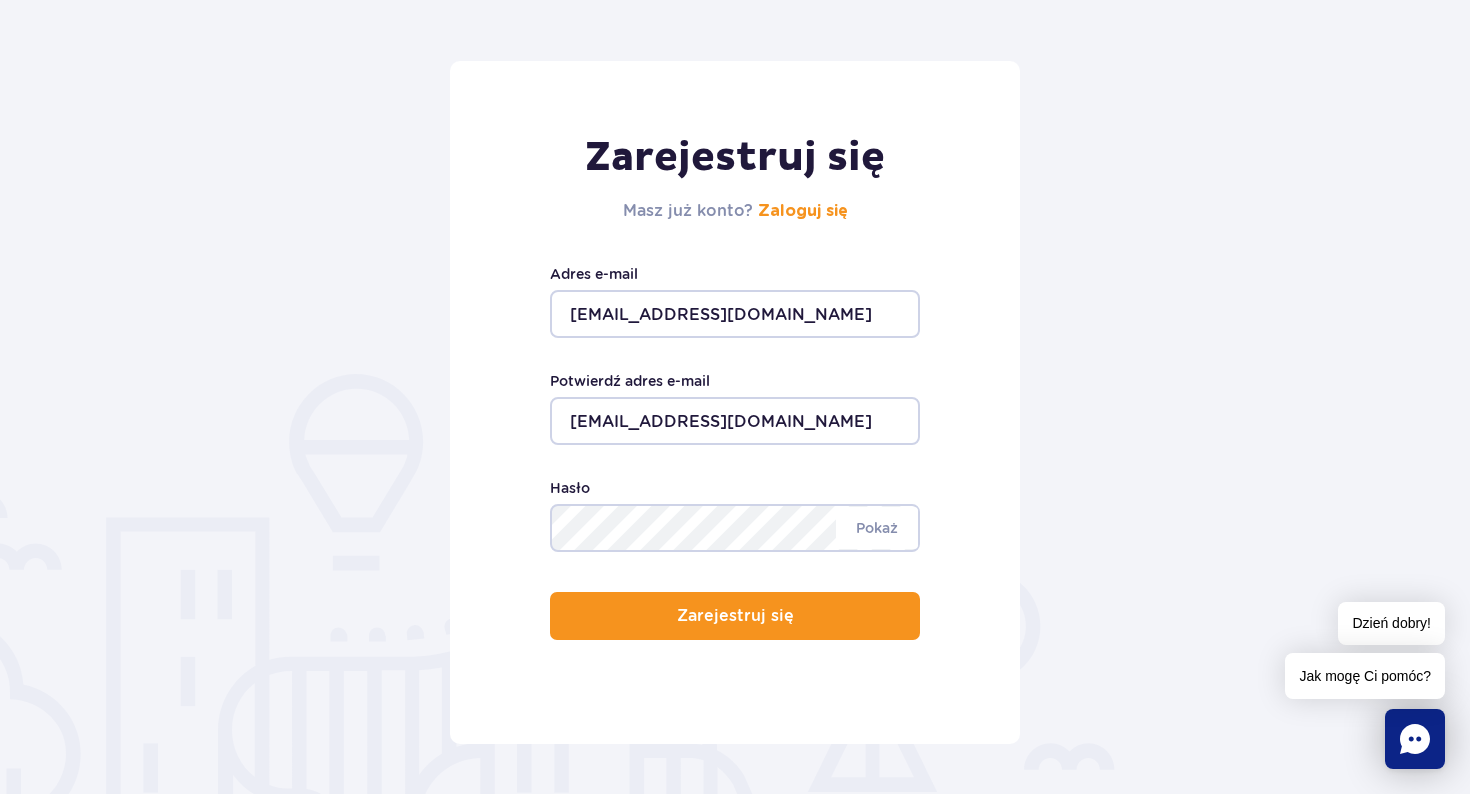 scroll, scrollTop: 321, scrollLeft: 0, axis: vertical 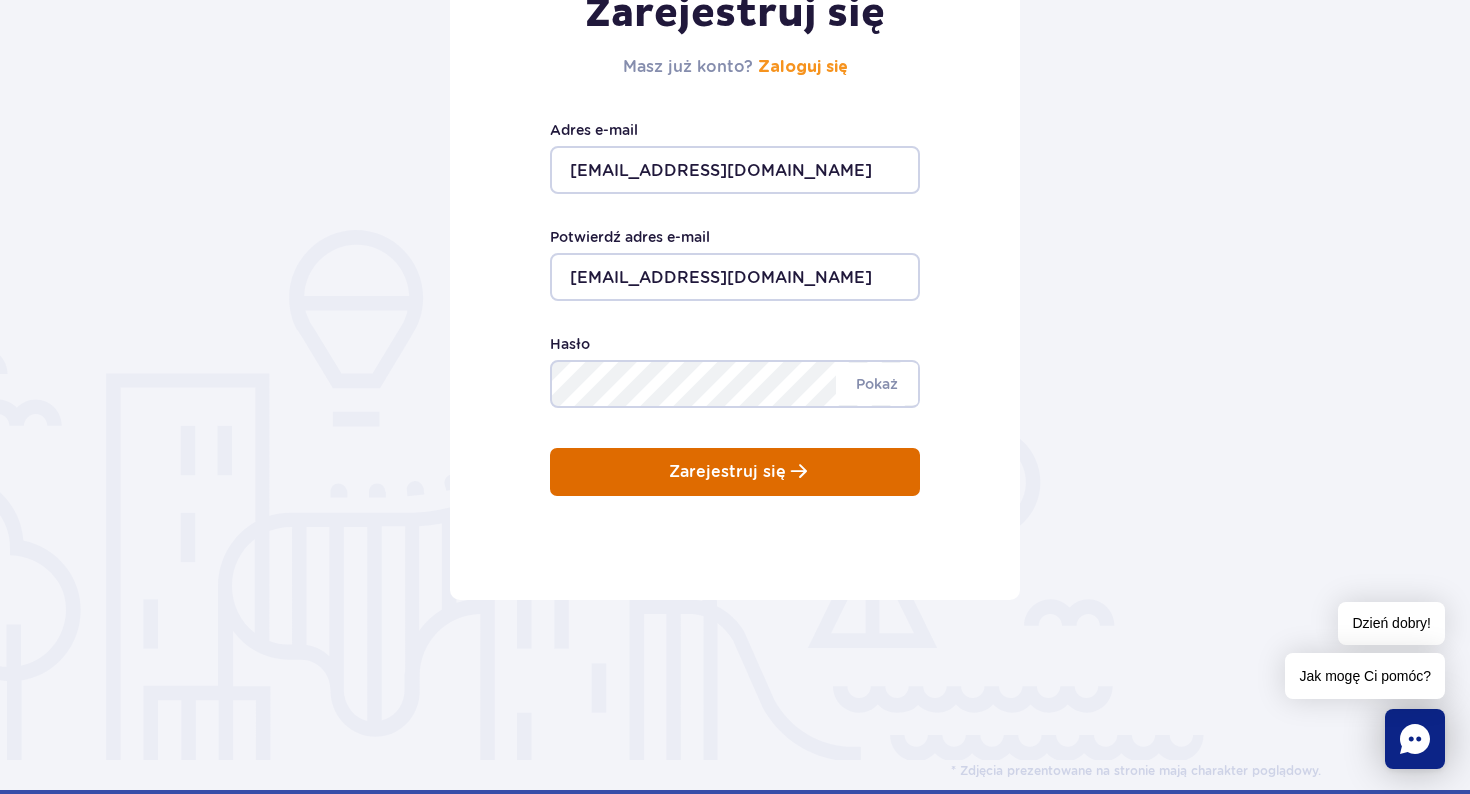 click on "Zarejestruj się" at bounding box center (727, 472) 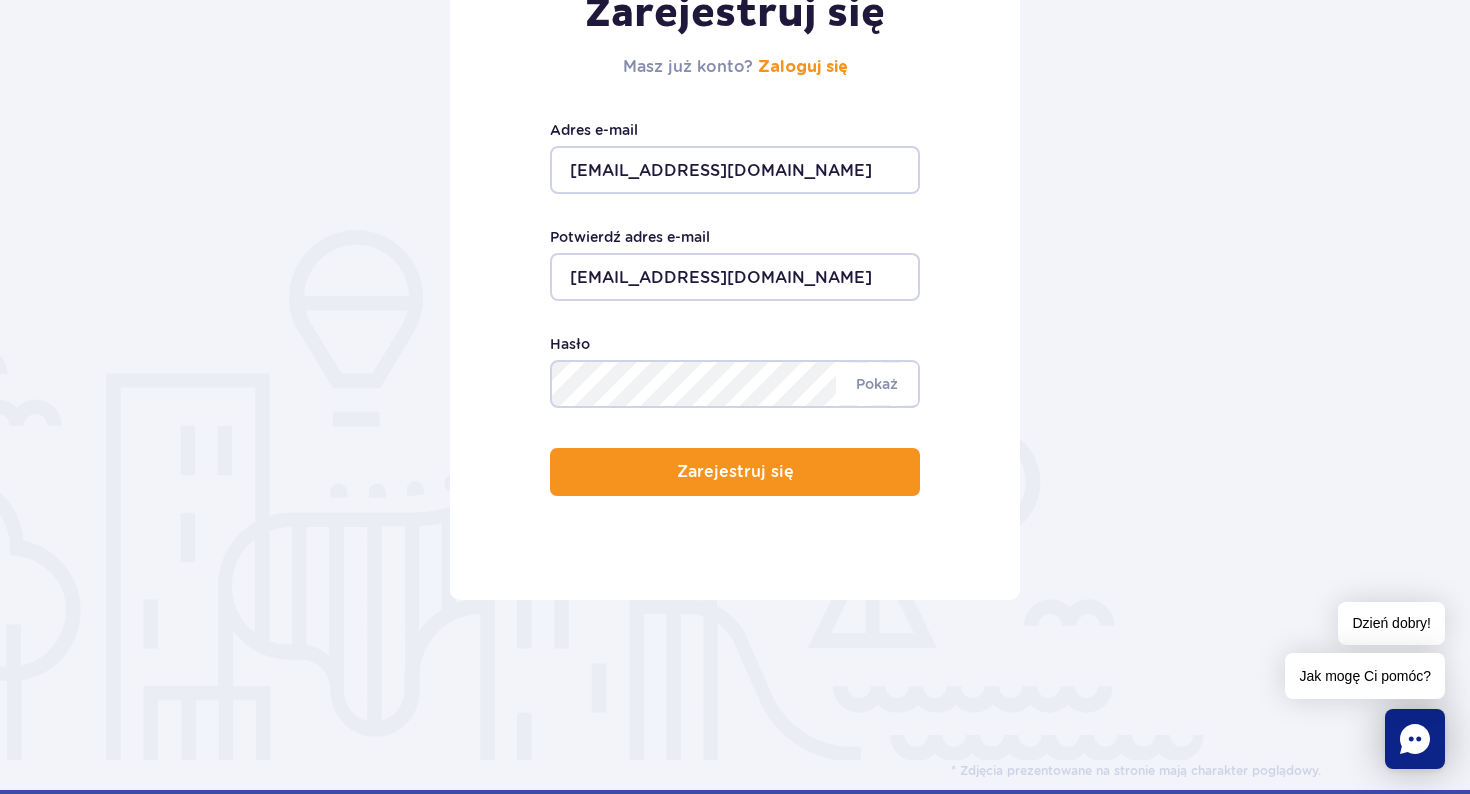 click on "Zarejestruj się
Masz już konto?
Zaloguj się
ma14fl@gmail.com
Adres e-mail
ma14fl@gmail.com
Potwierdź adres e-mail
Minimum 8 znaków.
Pokaż
Hasło
Zarejestruj się" at bounding box center [735, 258] 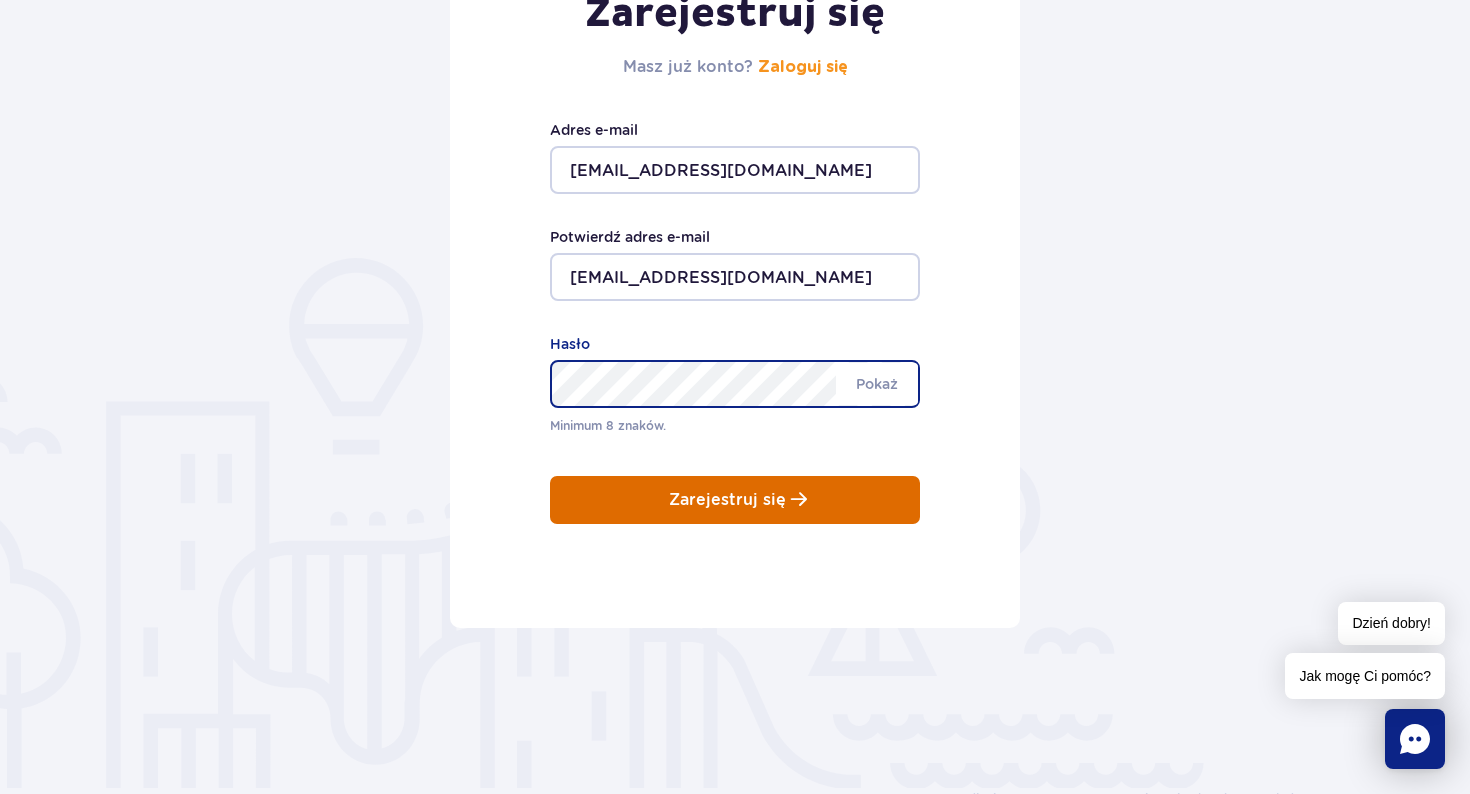click on "Zarejestruj się" at bounding box center (735, 500) 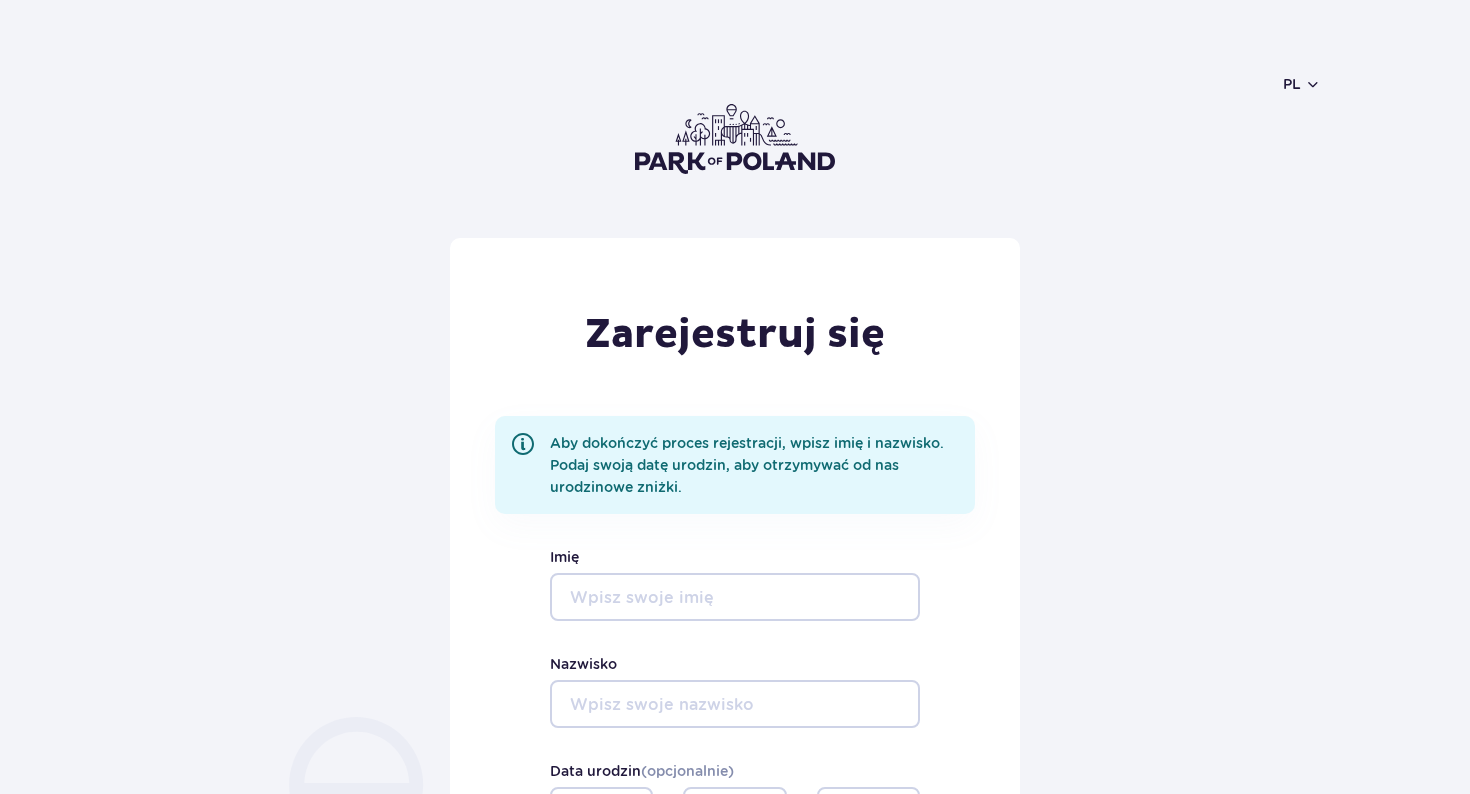 scroll, scrollTop: 0, scrollLeft: 0, axis: both 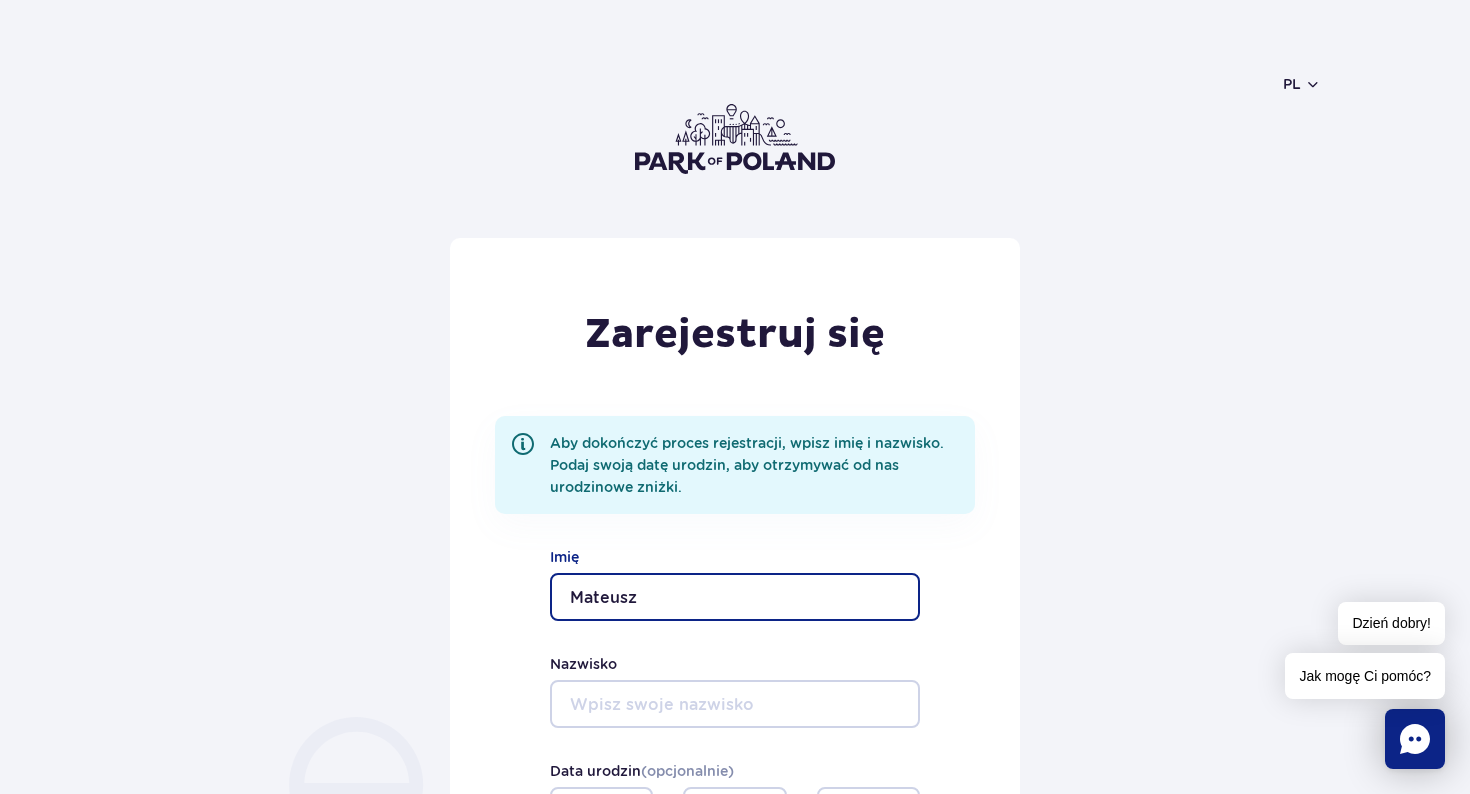 type on "Mateusz" 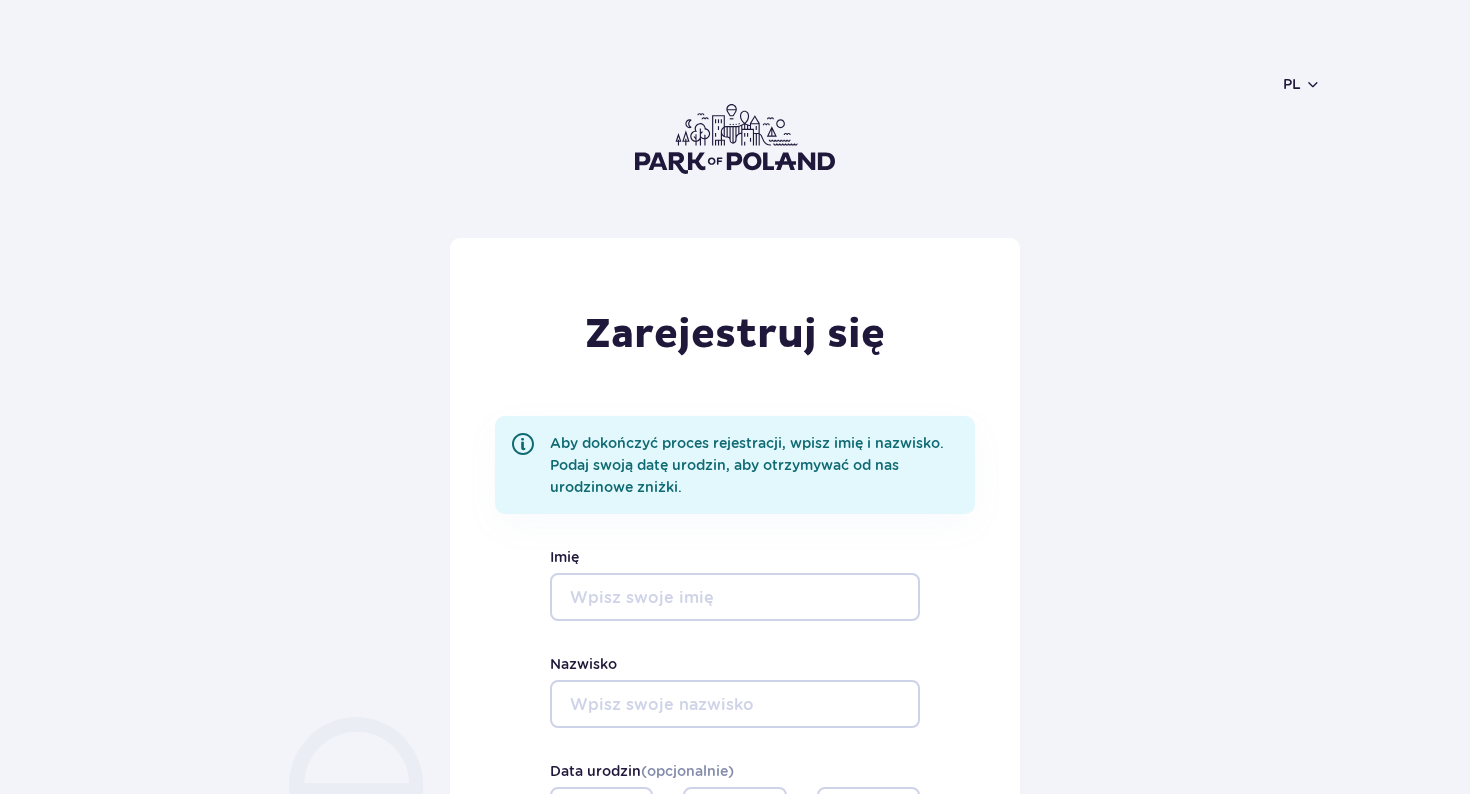 scroll, scrollTop: 0, scrollLeft: 0, axis: both 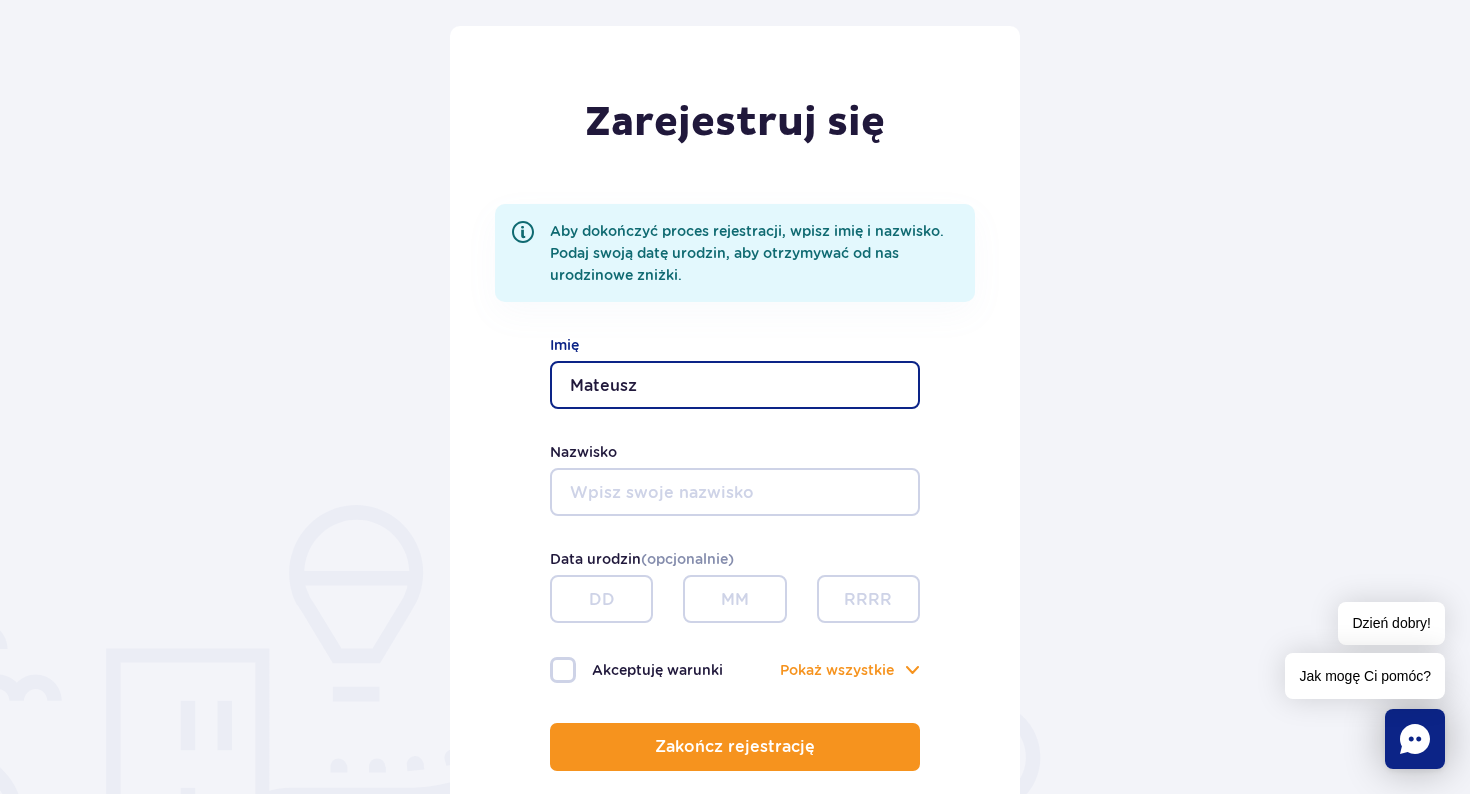 type on "Mateusz" 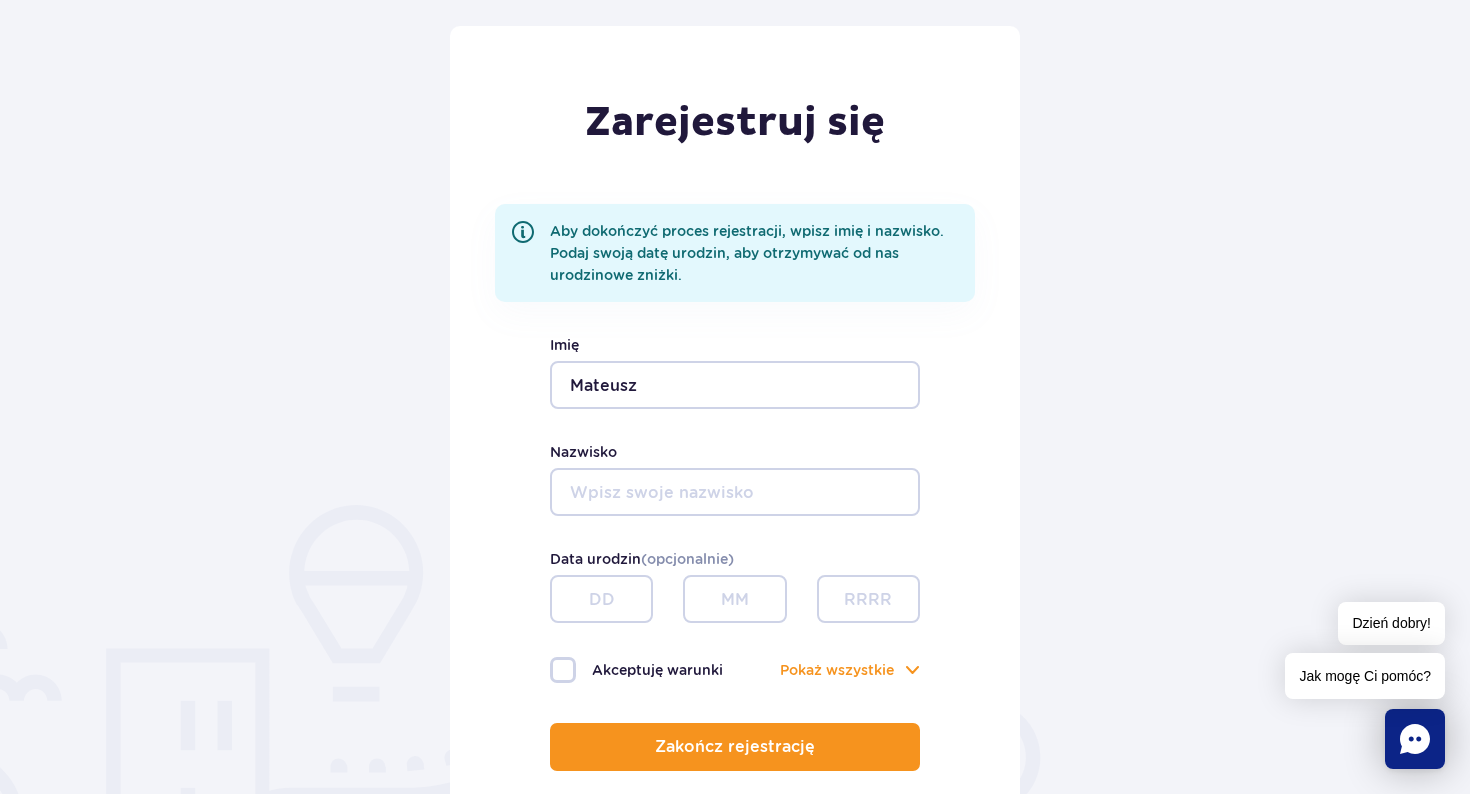 click on "Zarejestruj się
Aby dokończyć proces rejestracji, wpisz imię i nazwisko. Podaj swoją datę urodzin, aby otrzymywać od nas urodzinowe zniżki.
Mateusz
Imię
Nazwisko
Data urodzin  (opcjonalnie)
Akceptuję warunki
Pokaż
Pokaż wszystkie
Akceptuję
politykę prywatności
Akceptuję
regulamin RODO
Zakończ rejestrację" at bounding box center (735, 450) 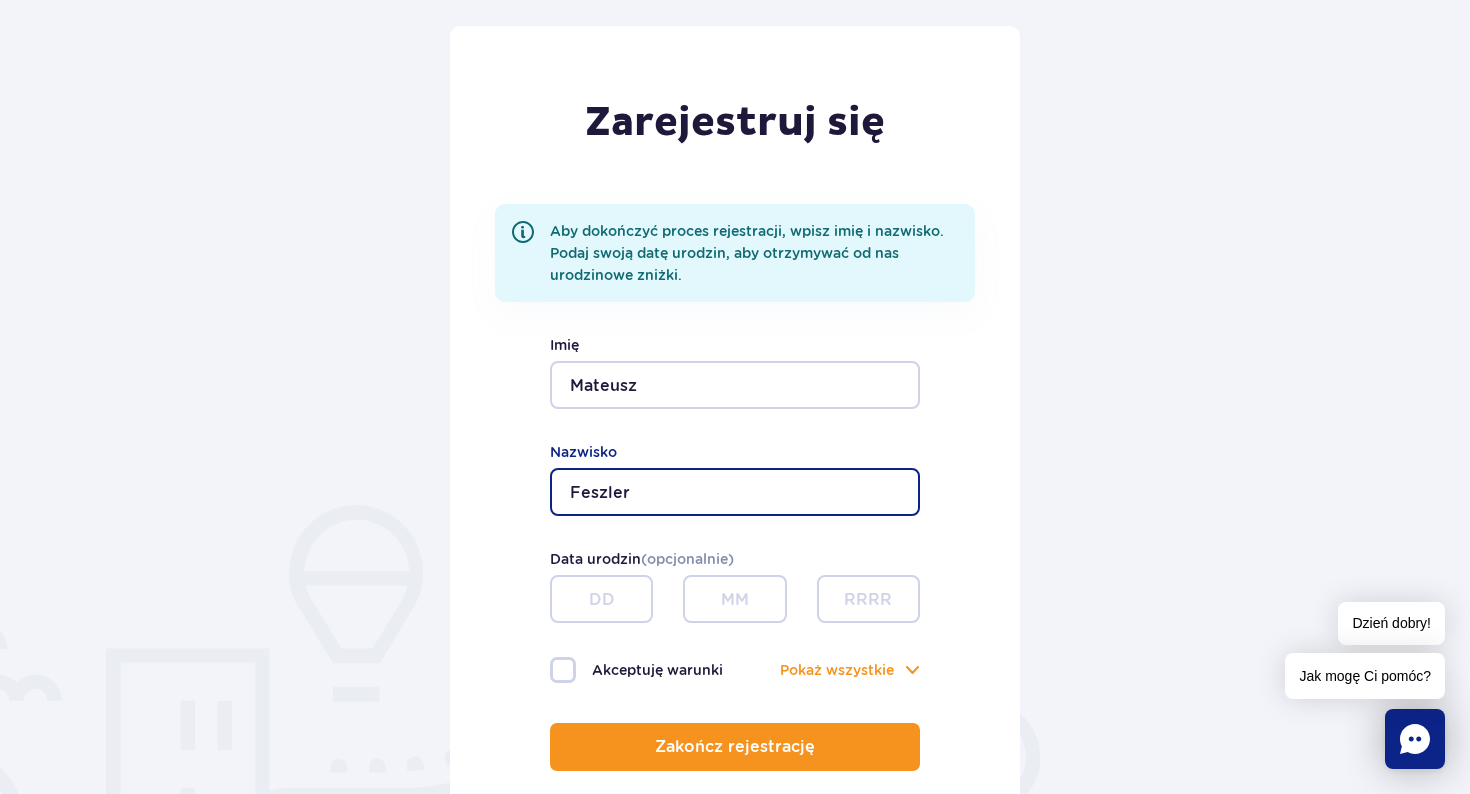type on "Feszler" 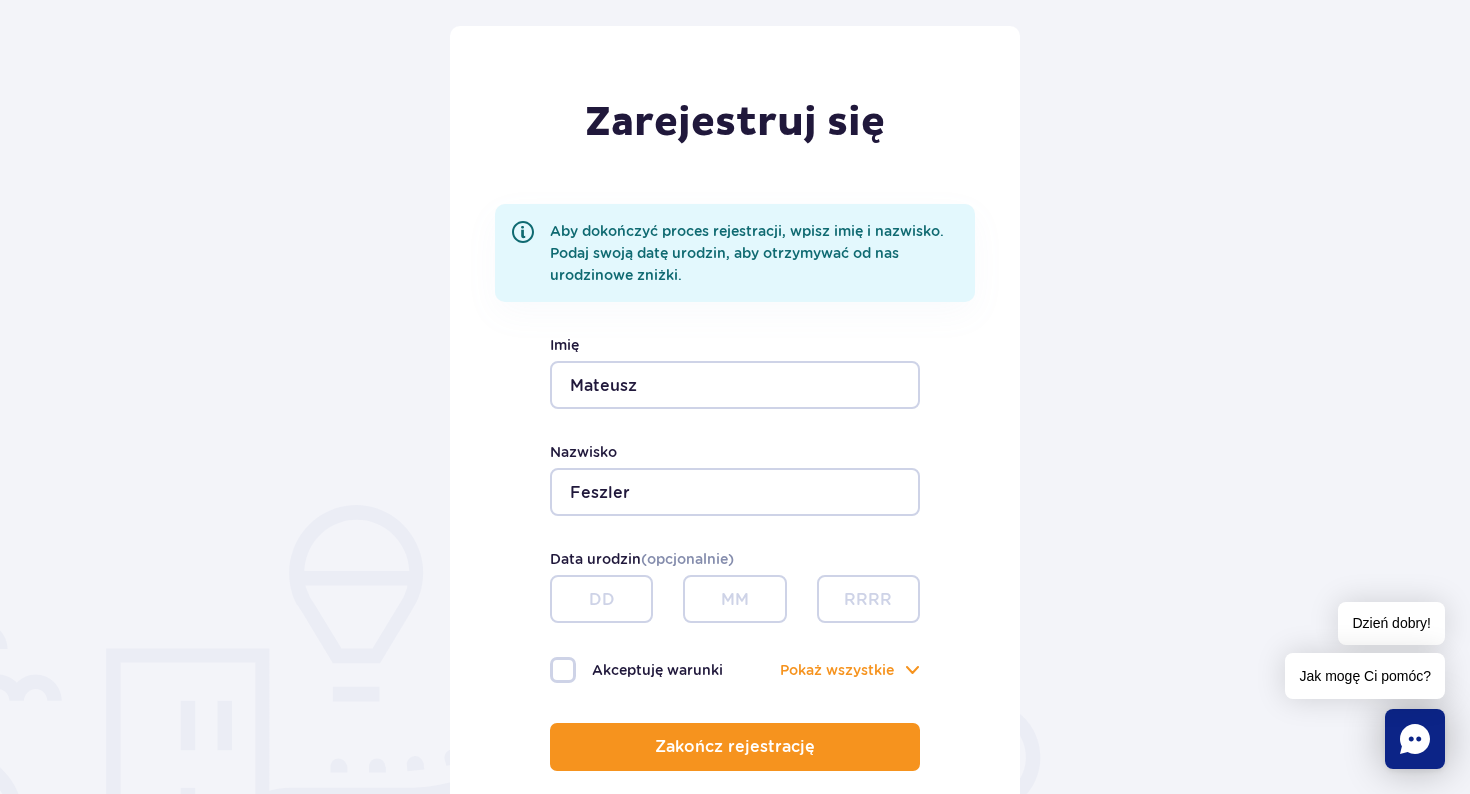 click on "Zarejestruj się
Aby dokończyć proces rejestracji, wpisz imię i nazwisko. Podaj swoją datę urodzin, aby otrzymywać od nas urodzinowe zniżki.
Mateusz
Imię
Feszler
Nazwisko
Data urodzin  (opcjonalnie)
Akceptuję warunki
Pokaż
Pokaż wszystkie
Akceptuję
politykę prywatności
Akceptuję
regulamin RODO
Zakończ rejestrację" at bounding box center (735, 450) 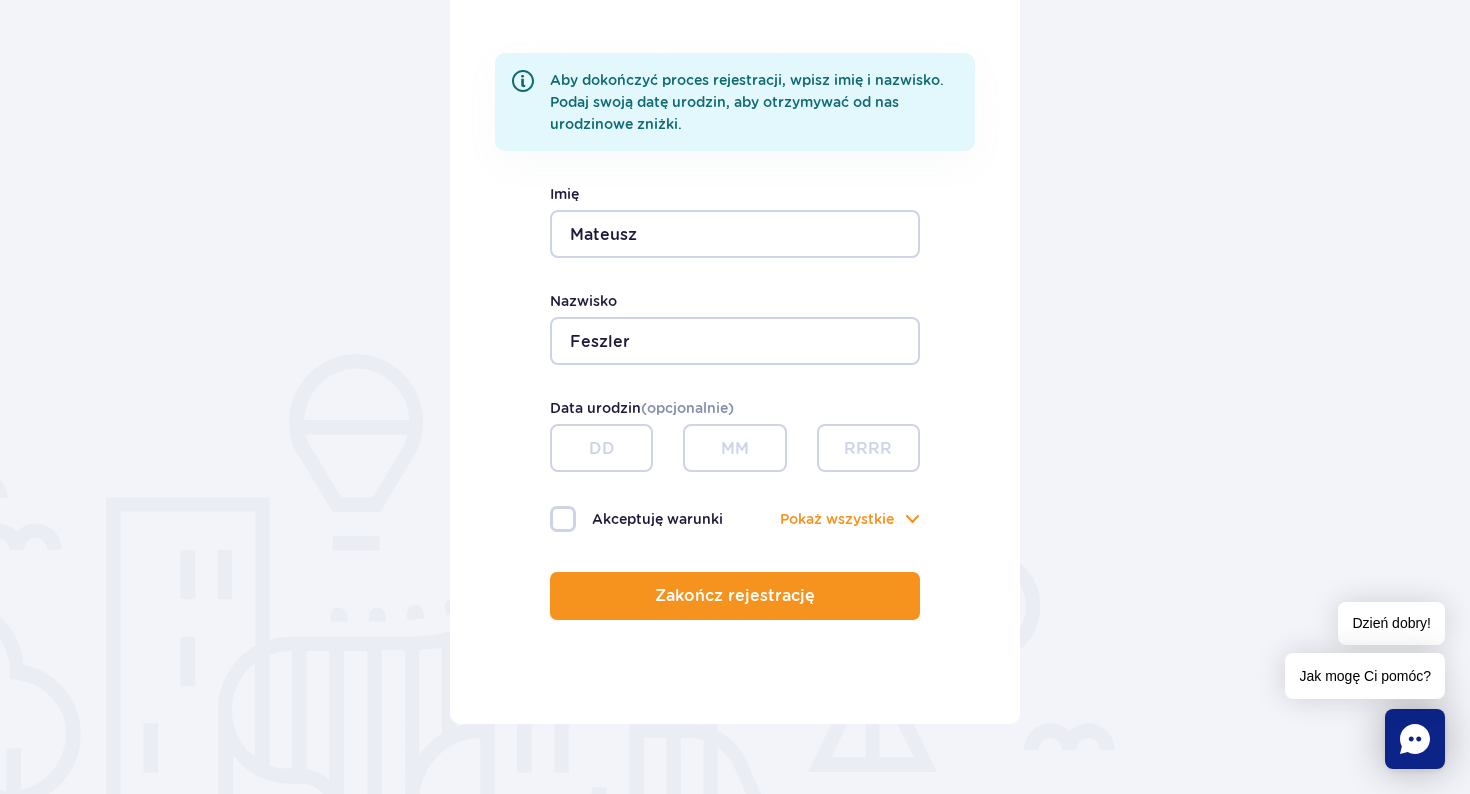 scroll, scrollTop: 516, scrollLeft: 0, axis: vertical 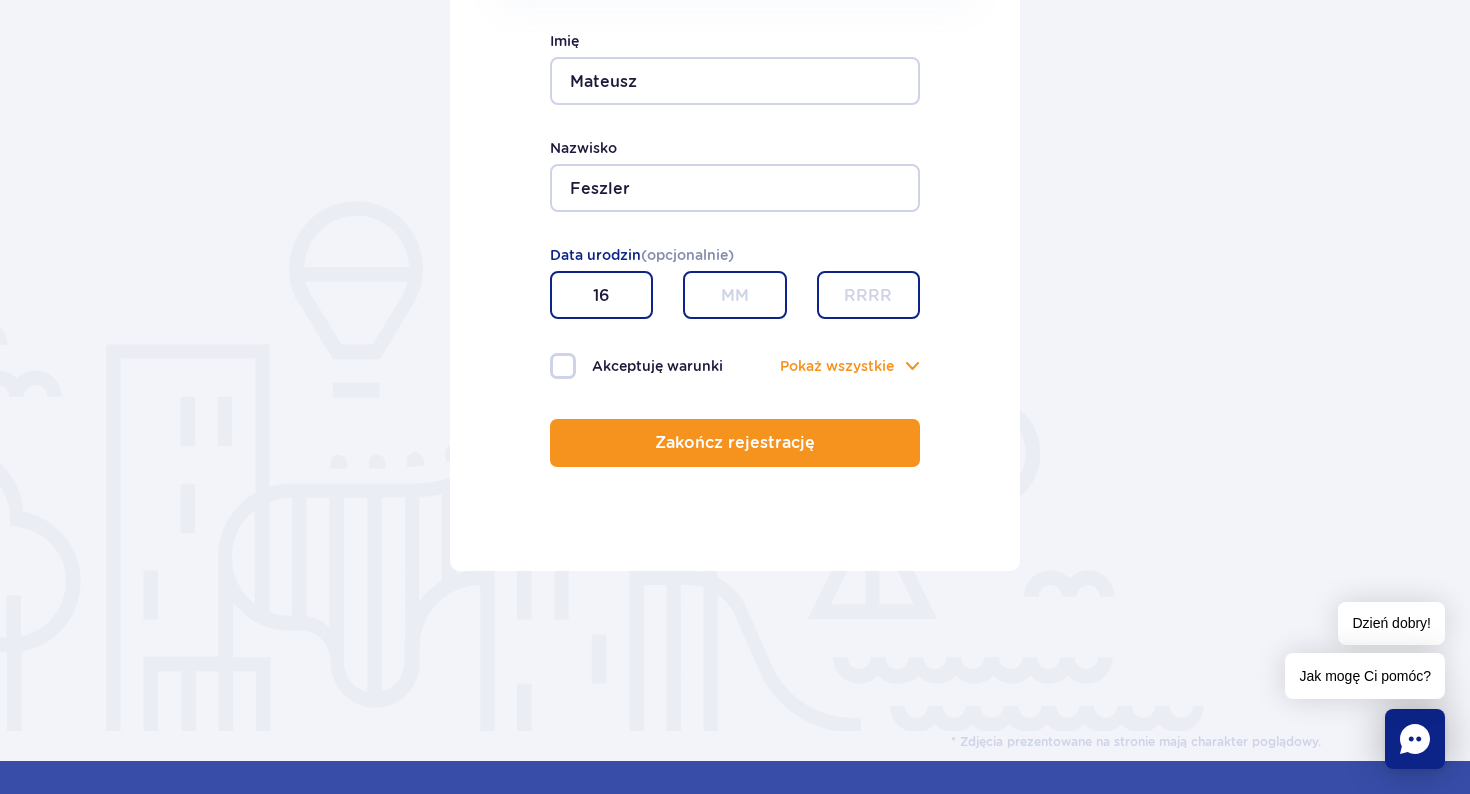 type on "16" 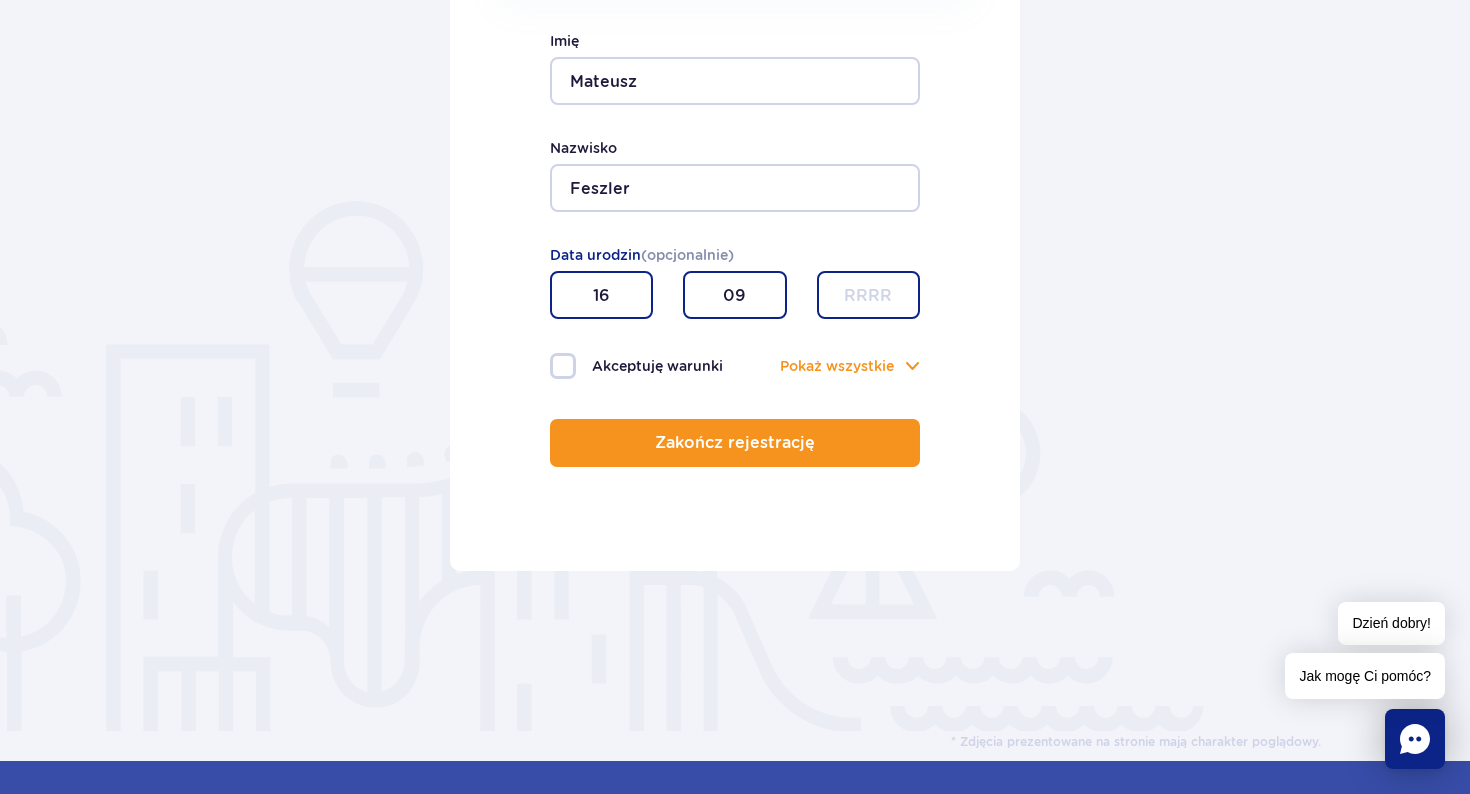 type on "09" 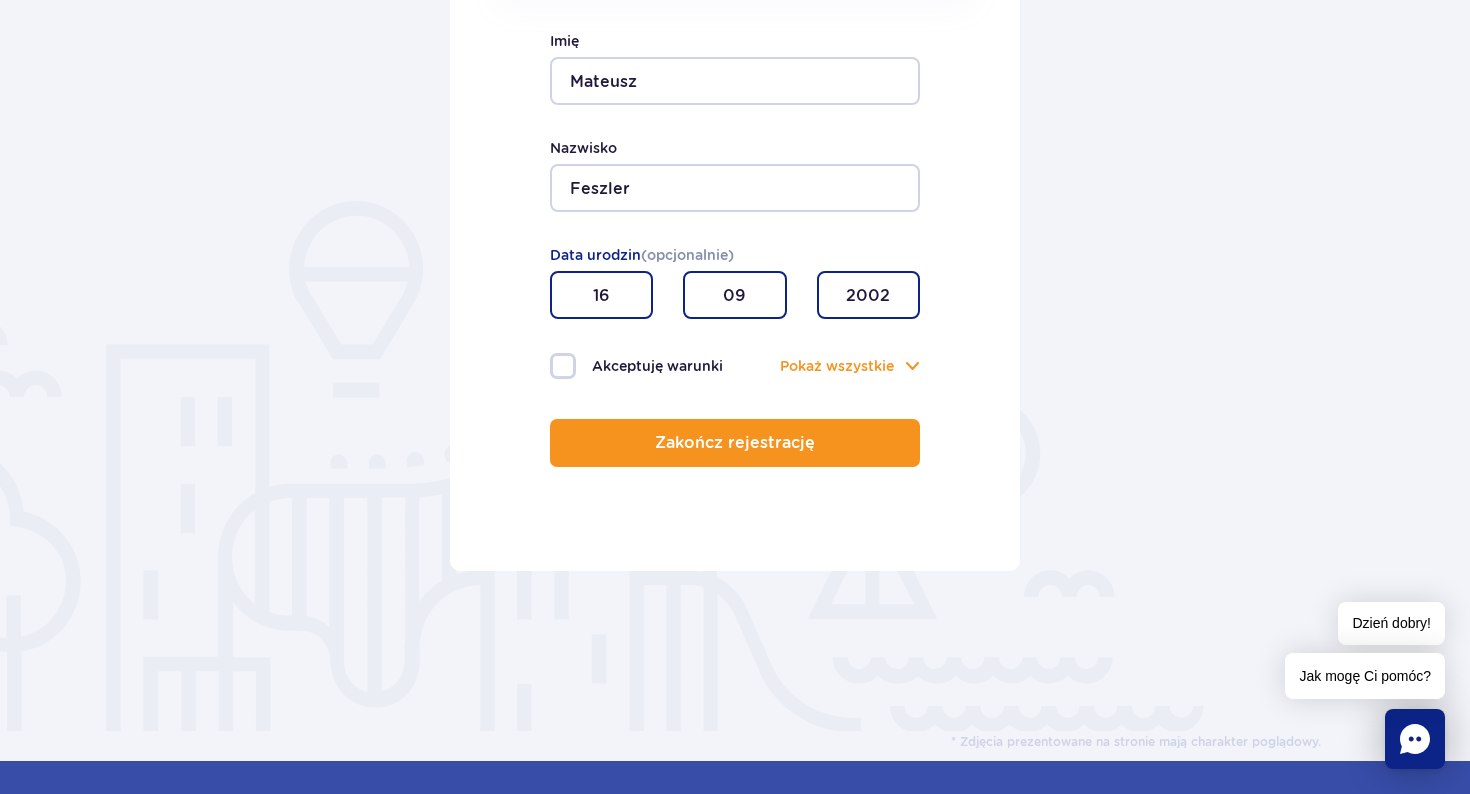 type on "2002" 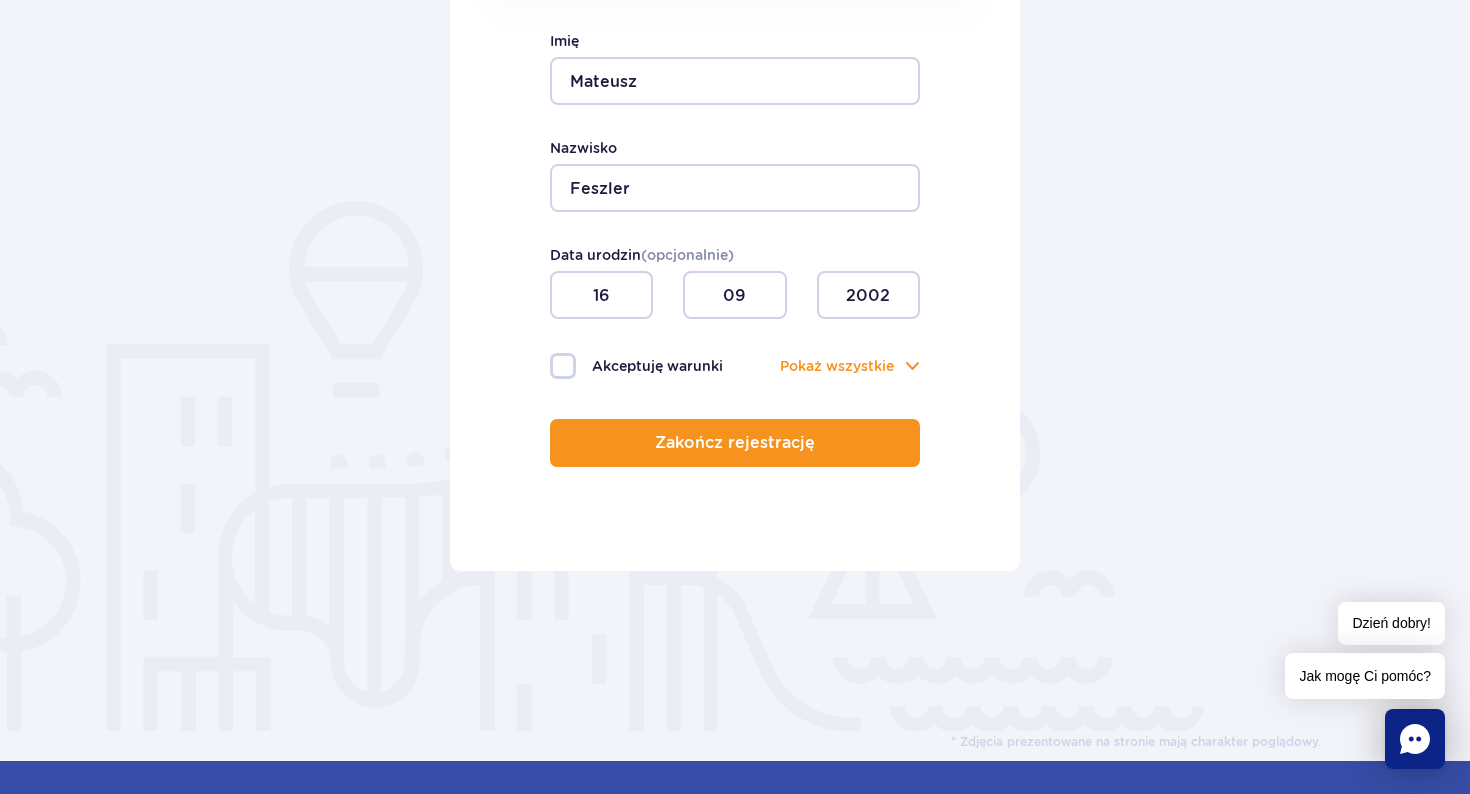 click on "Akceptuję warunki" at bounding box center (642, 366) 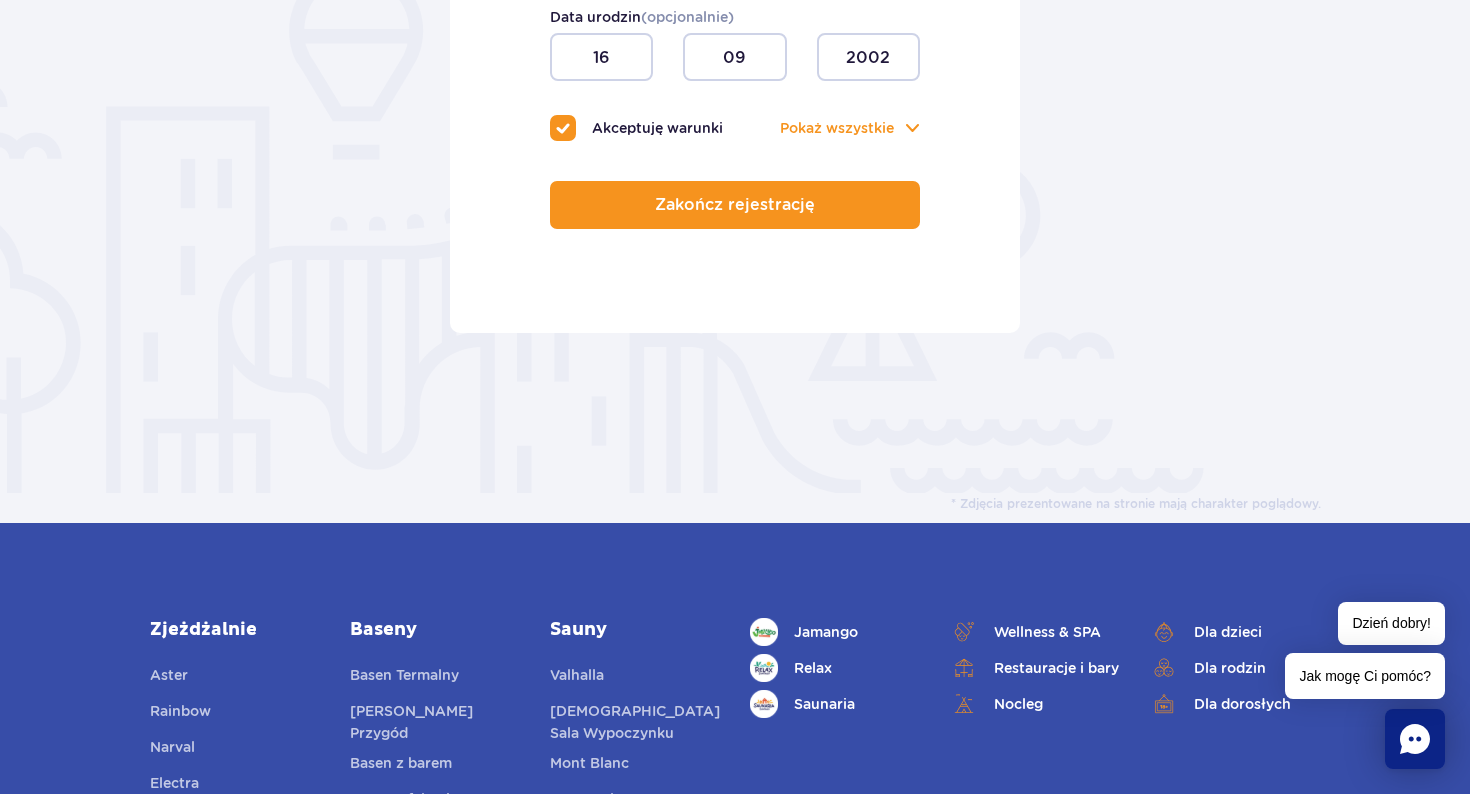 scroll, scrollTop: 694, scrollLeft: 0, axis: vertical 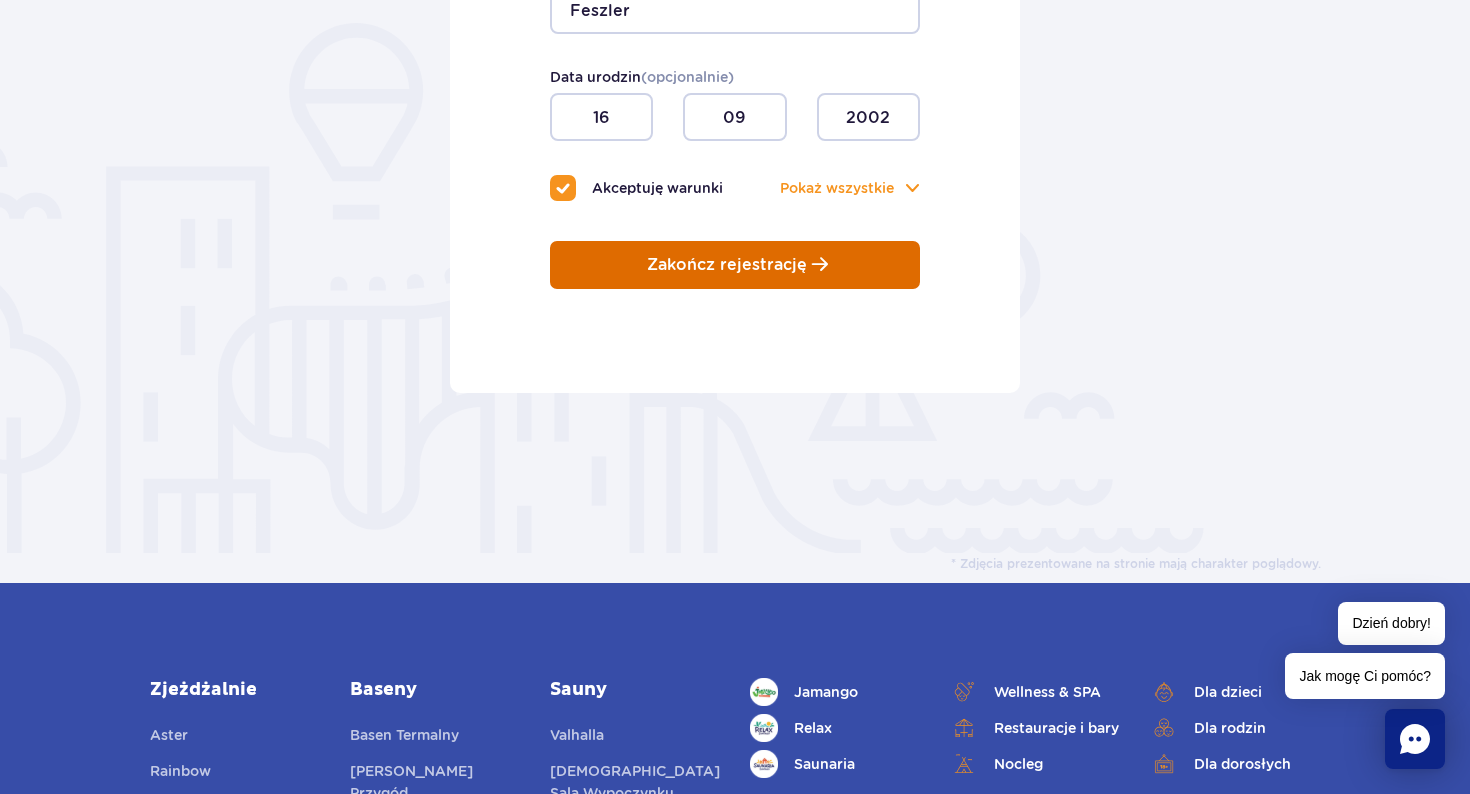click on "Zakończ rejestrację" at bounding box center (735, 265) 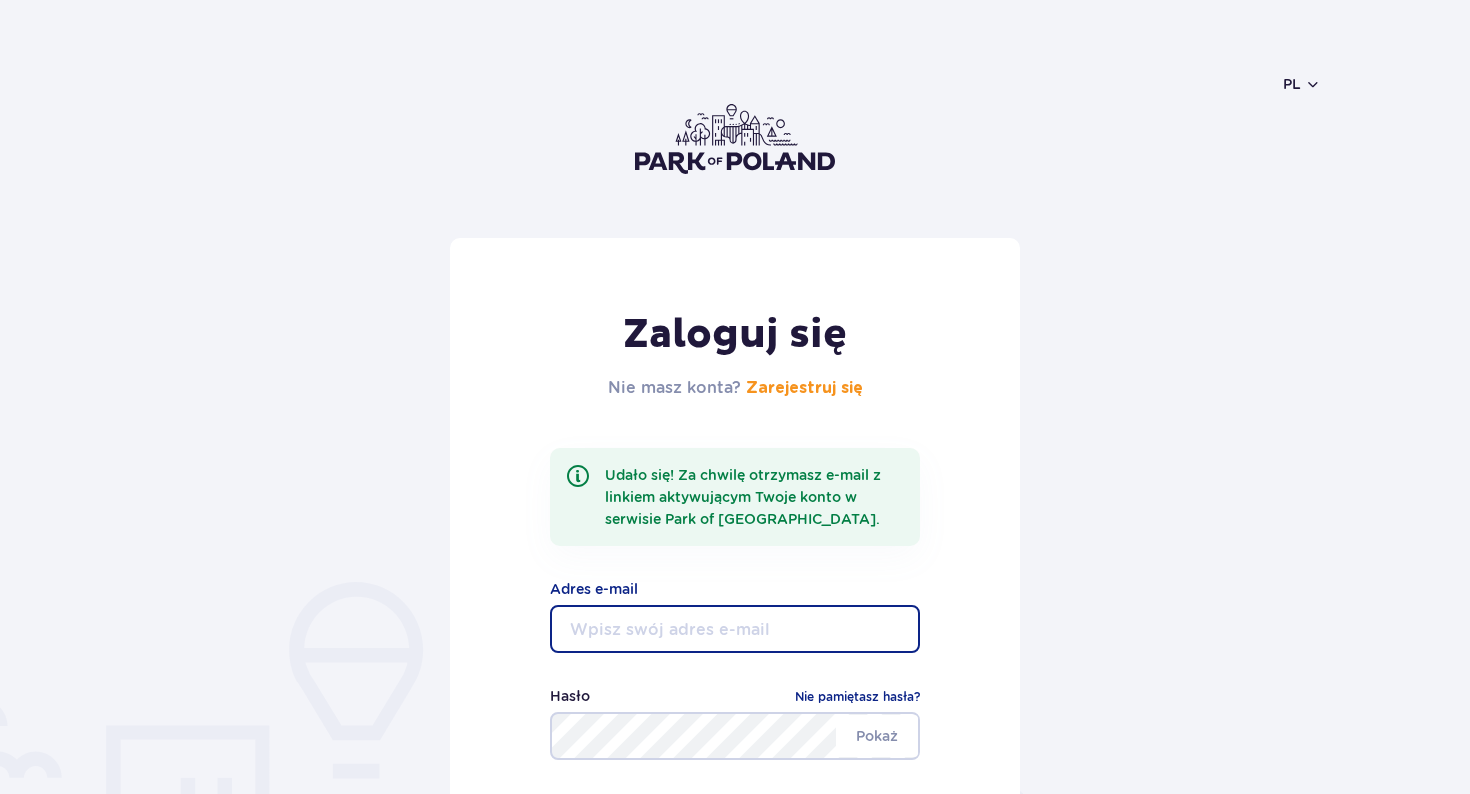 scroll, scrollTop: 0, scrollLeft: 0, axis: both 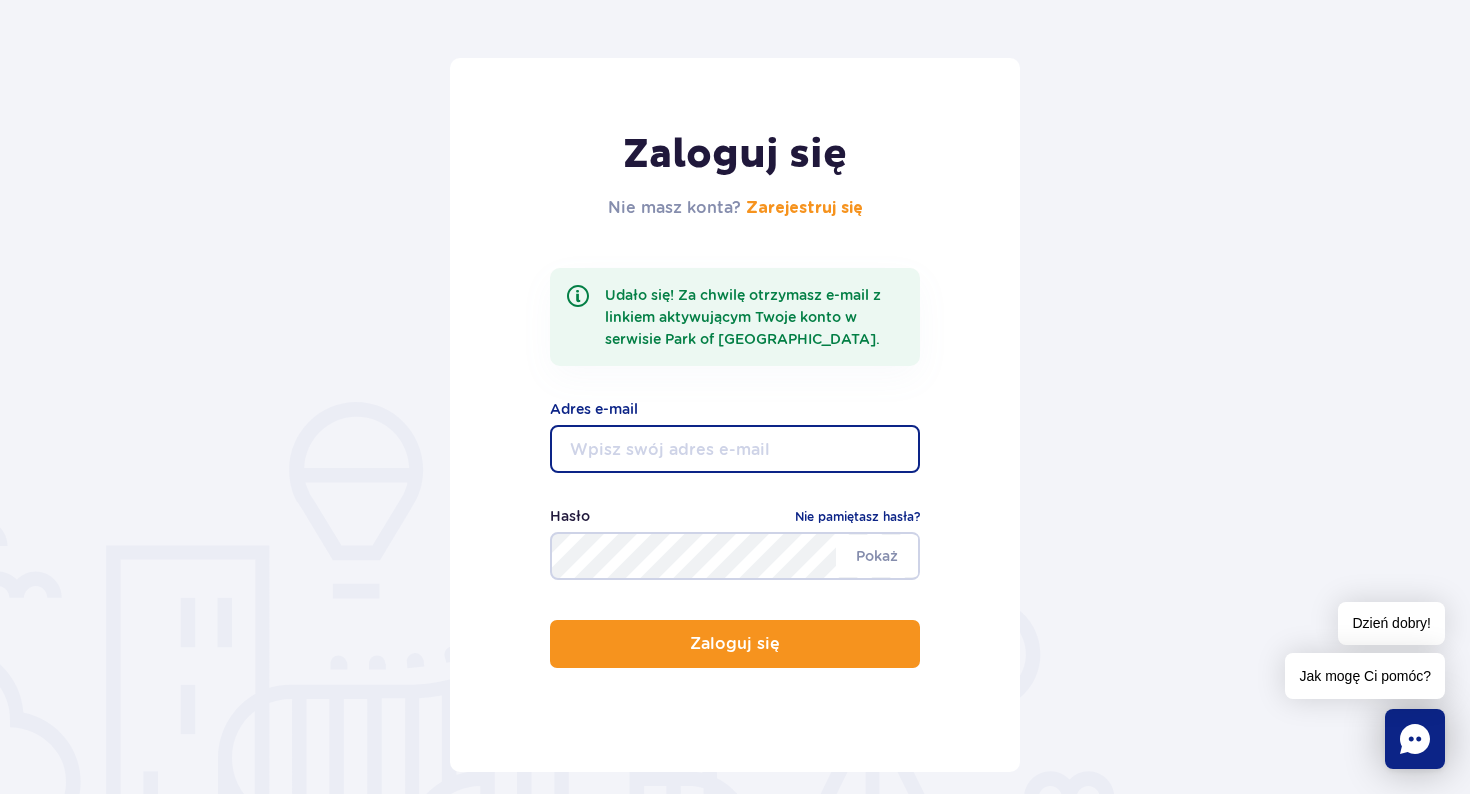 type on "ma14fl@gmail.com" 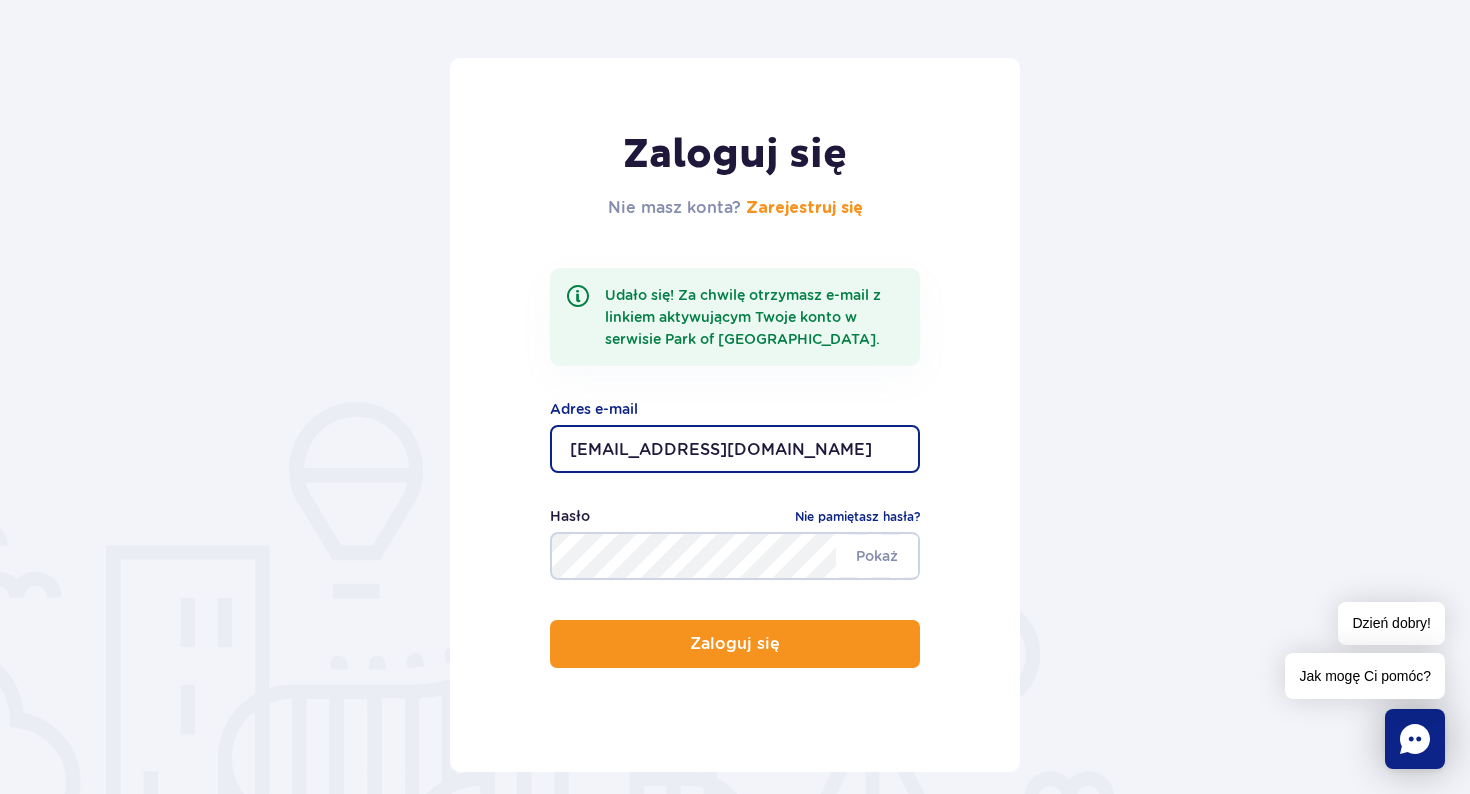click on "Zaloguj się" at bounding box center (735, 644) 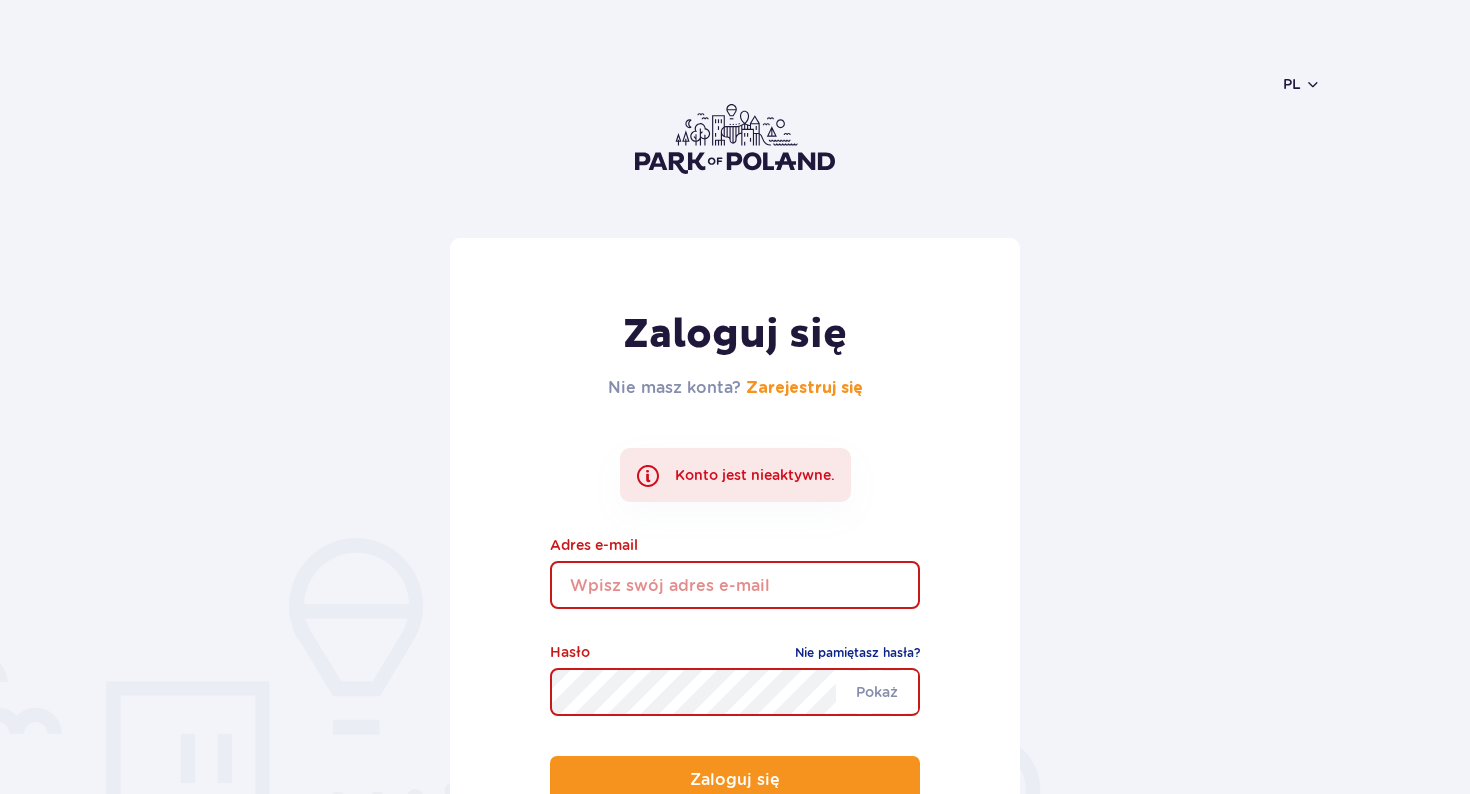 scroll, scrollTop: 0, scrollLeft: 0, axis: both 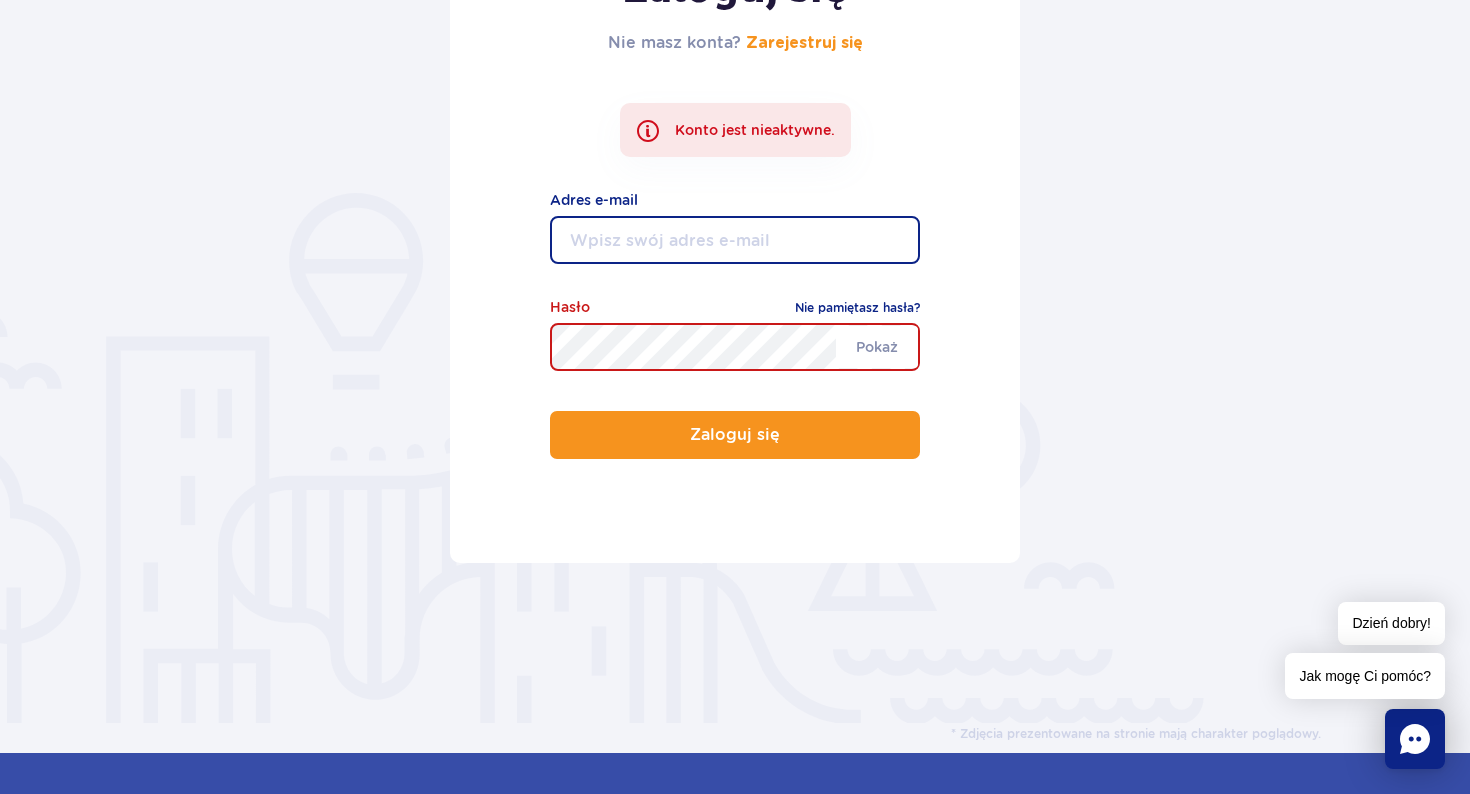 type on "[EMAIL_ADDRESS][DOMAIN_NAME]" 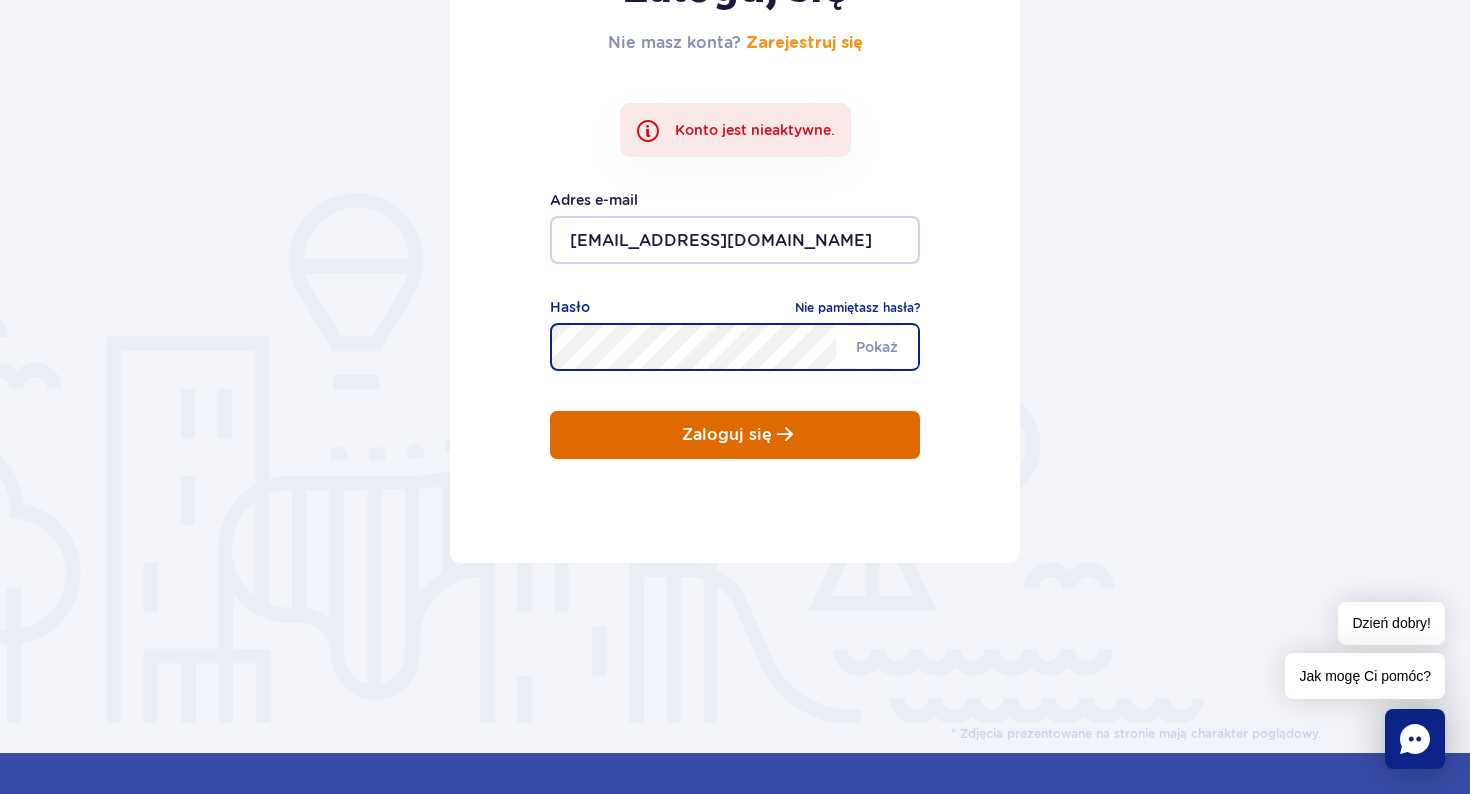 click on "Zaloguj się" at bounding box center (727, 435) 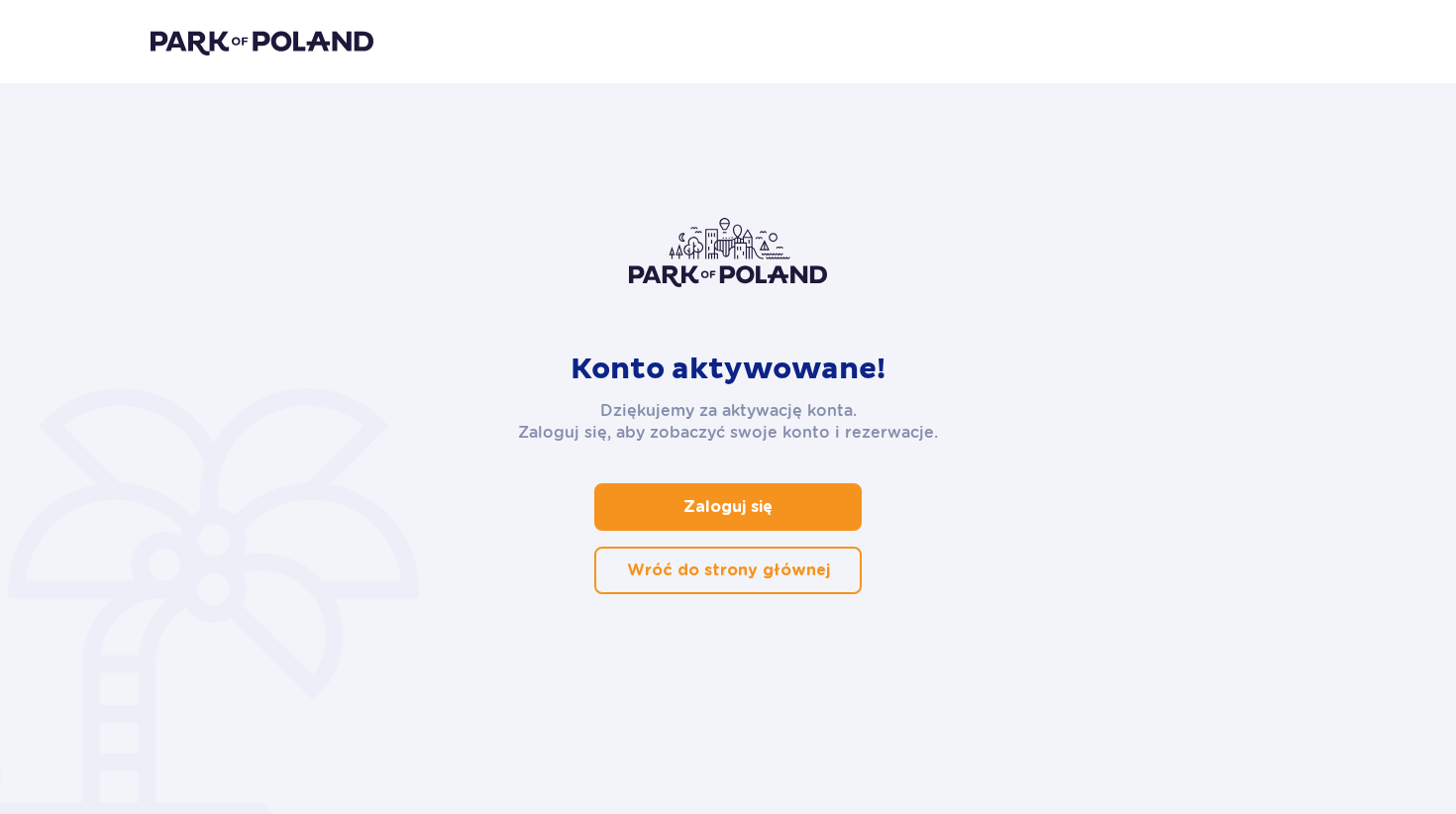 scroll, scrollTop: 0, scrollLeft: 0, axis: both 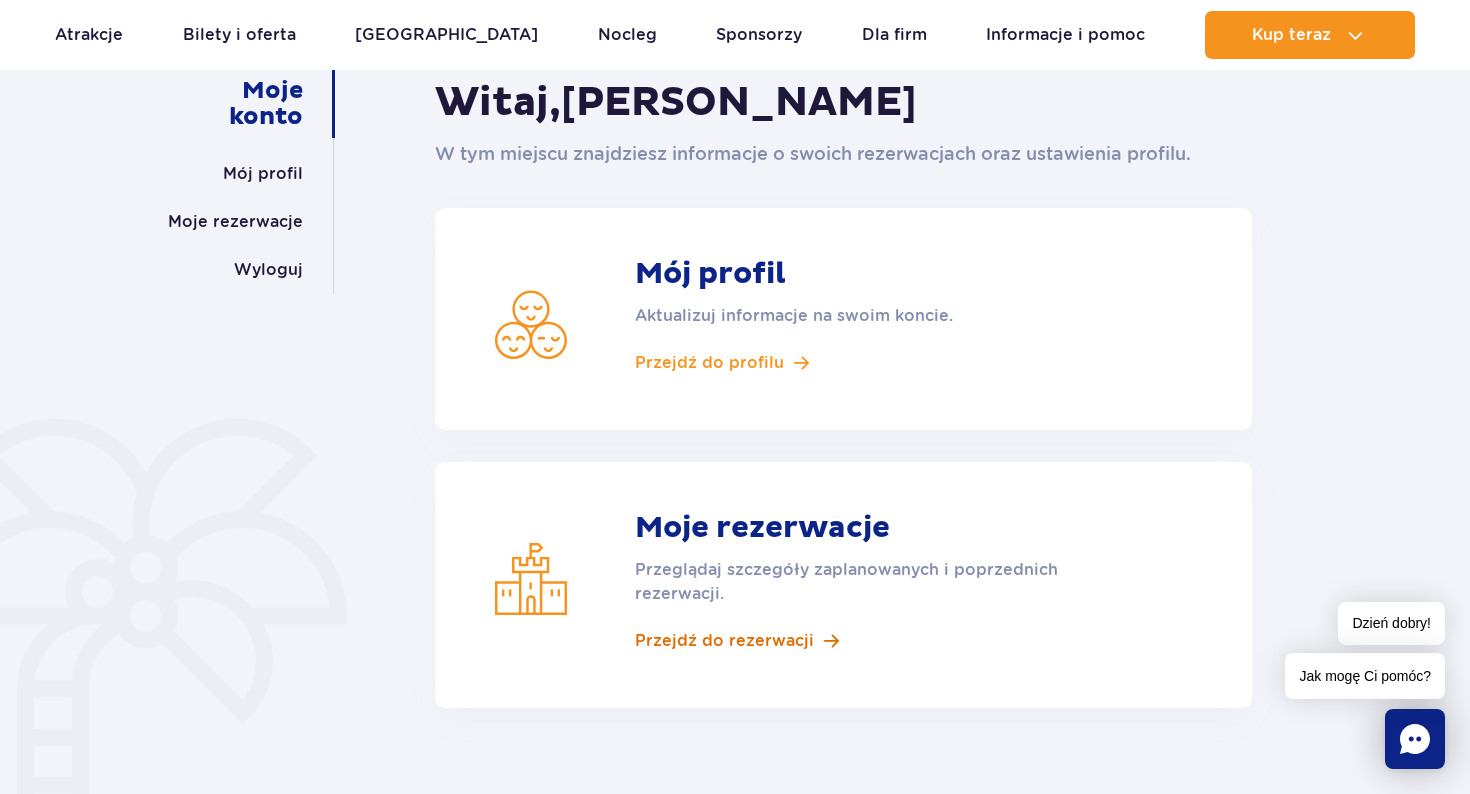 click on "Przejdź do rezerwacji" at bounding box center (724, 641) 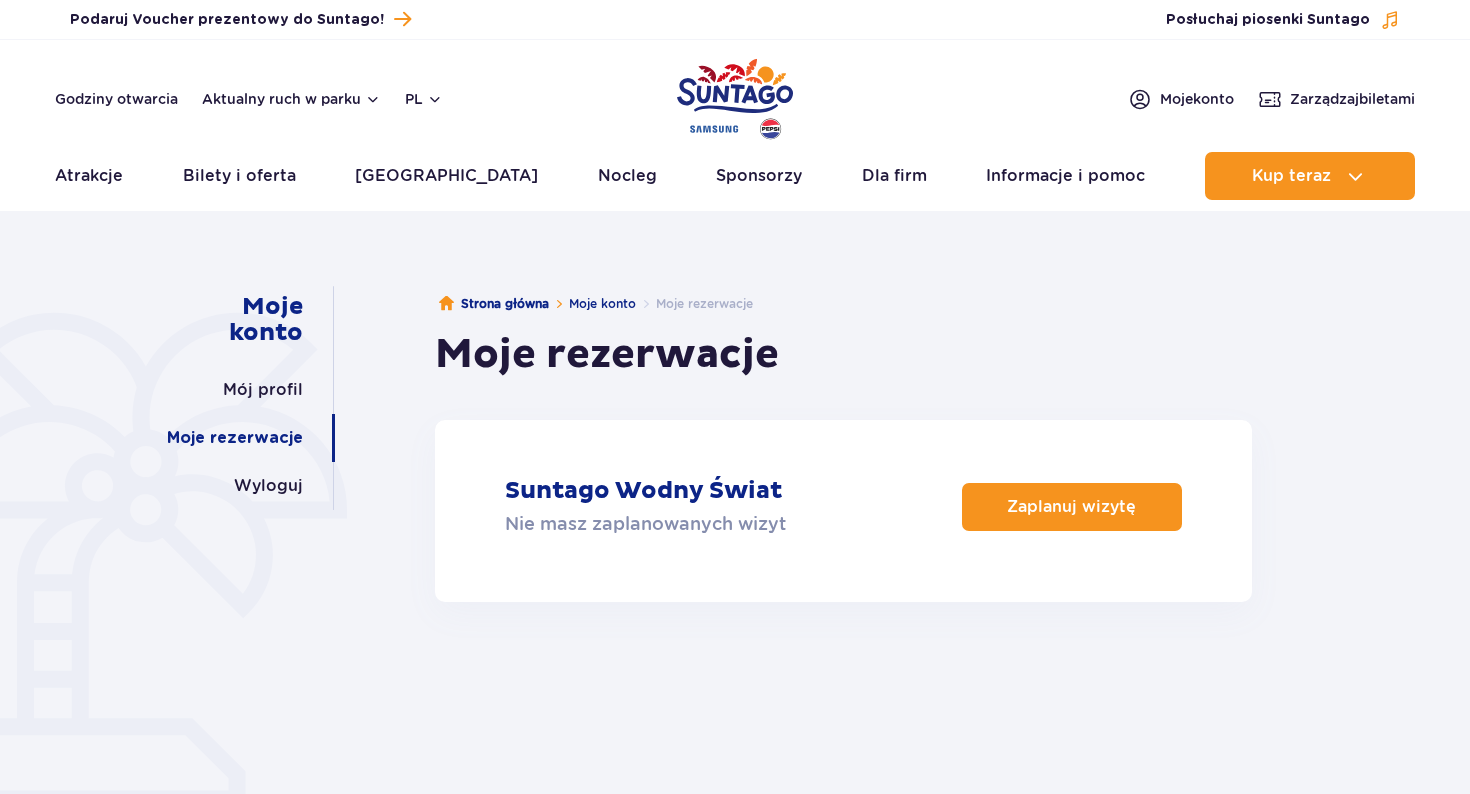 scroll, scrollTop: 0, scrollLeft: 0, axis: both 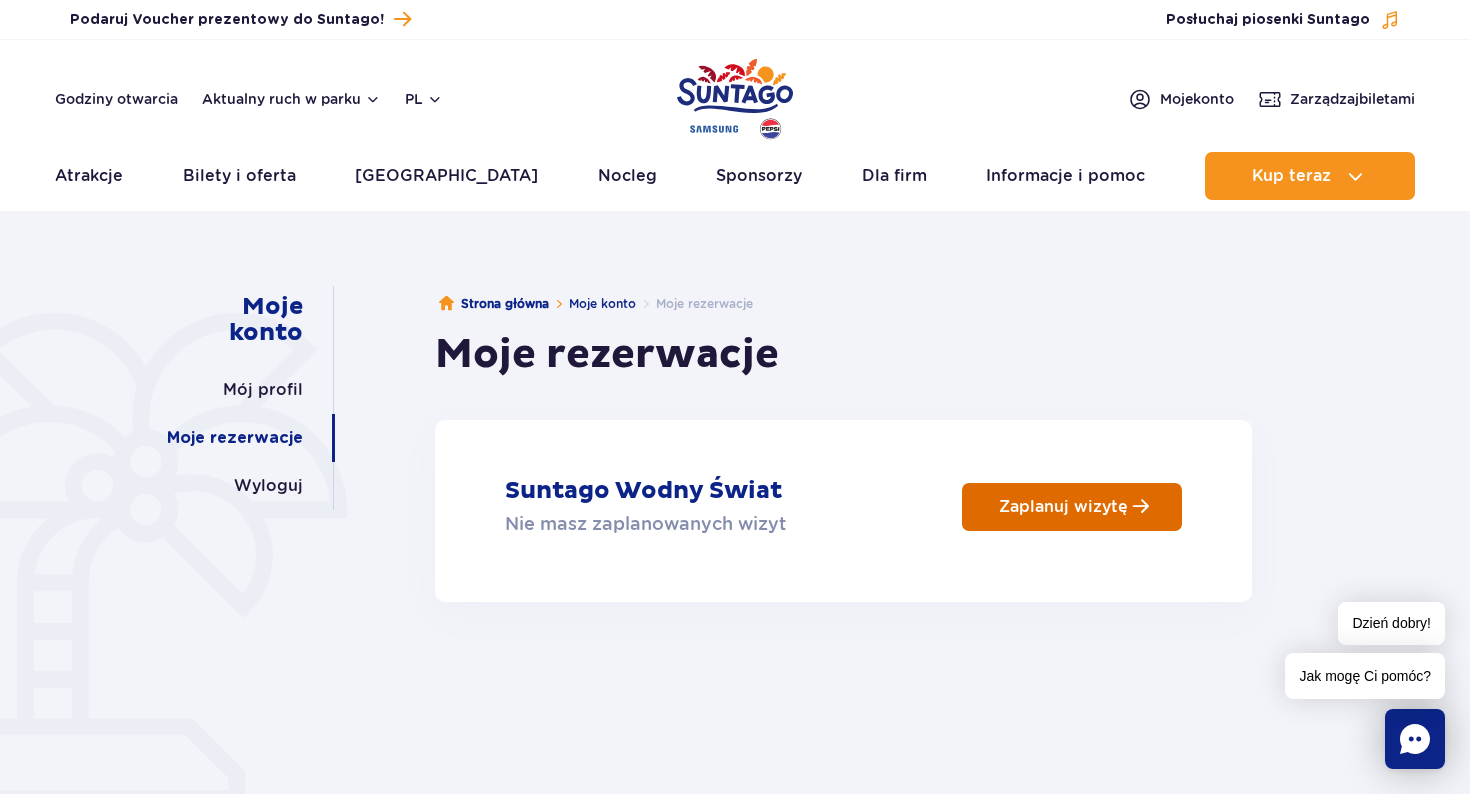 click on "Zaplanuj wizytę" at bounding box center [1063, 506] 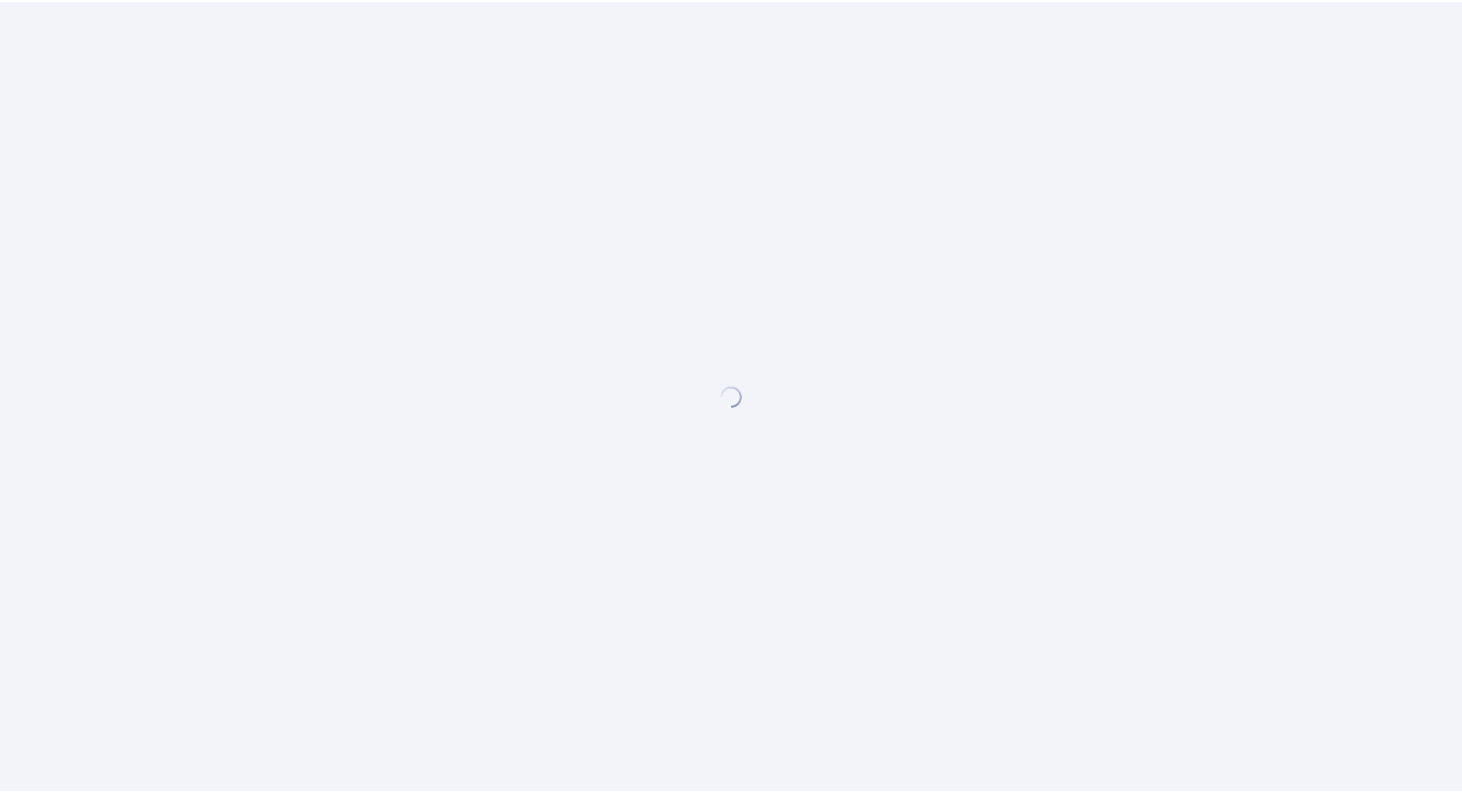 scroll, scrollTop: 0, scrollLeft: 0, axis: both 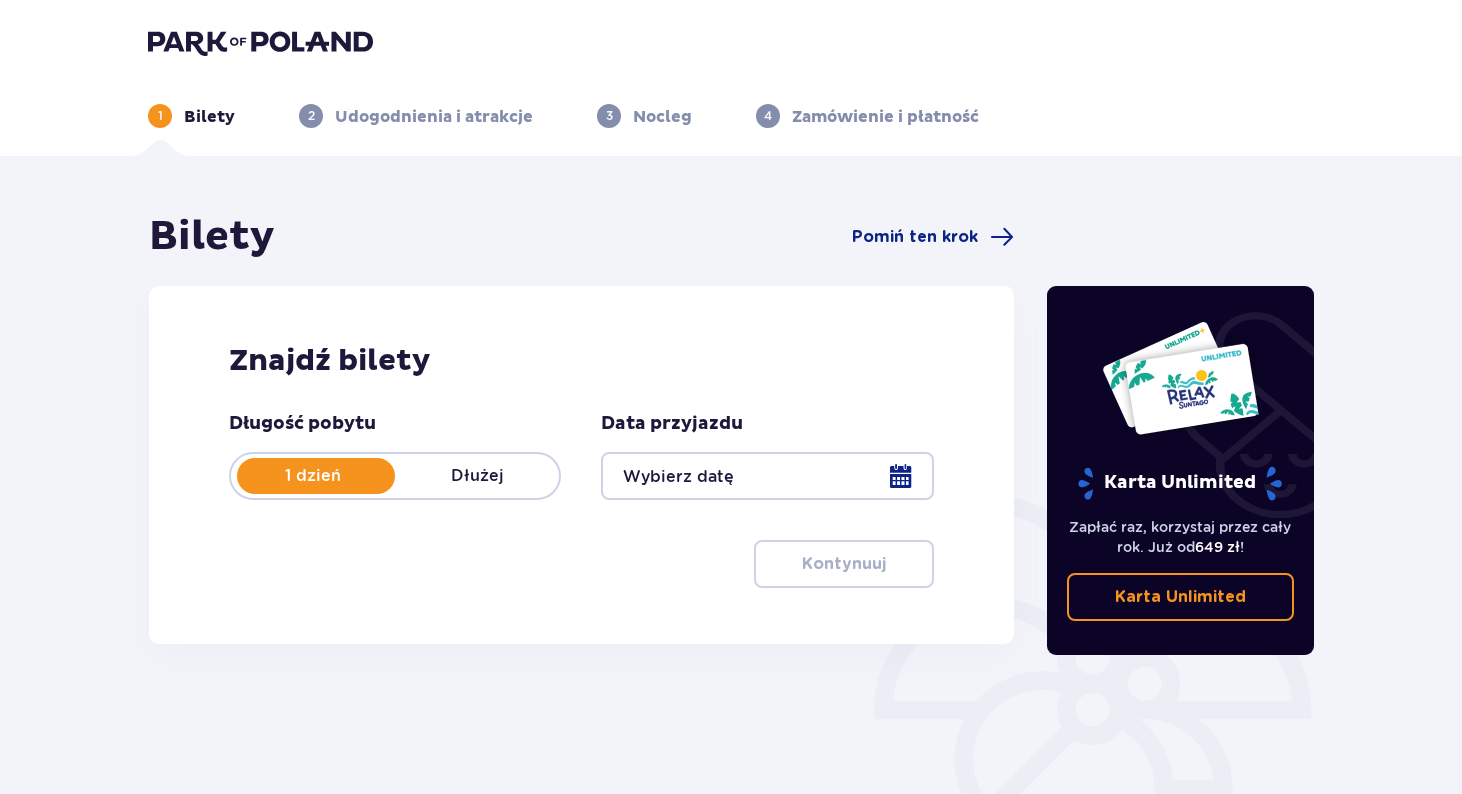 click at bounding box center (767, 476) 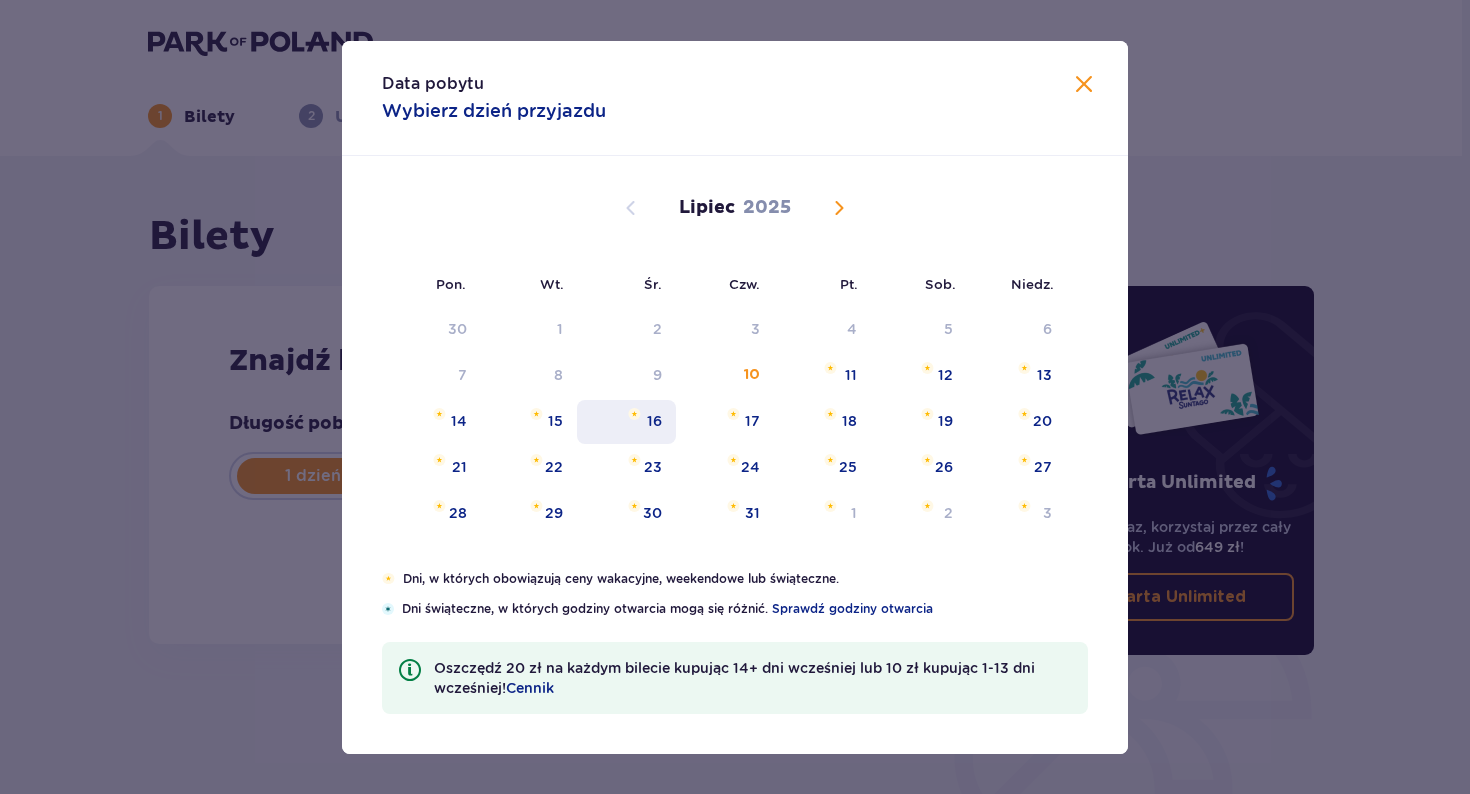 click on "16" at bounding box center [626, 422] 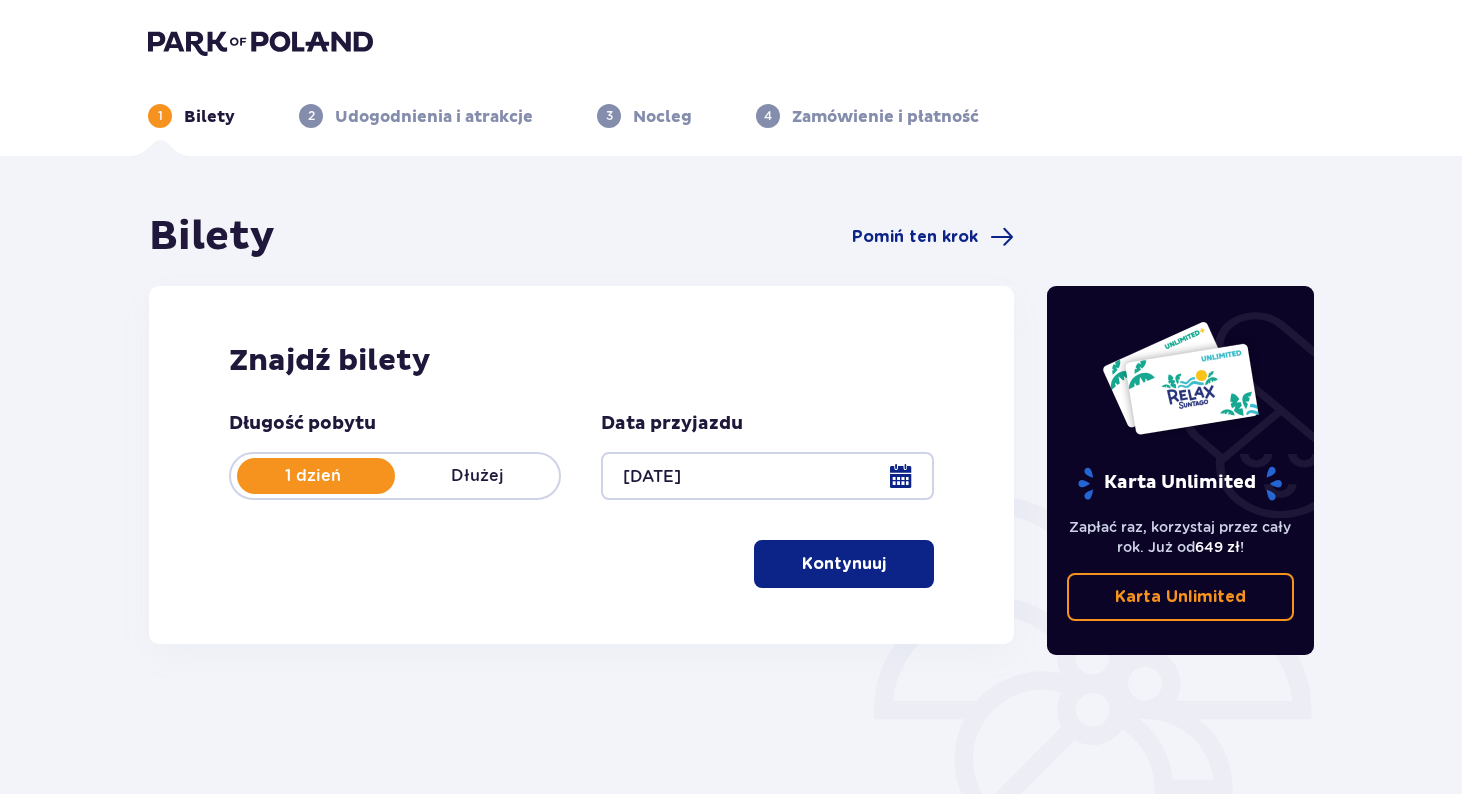 click on "Kontynuuj" at bounding box center (844, 564) 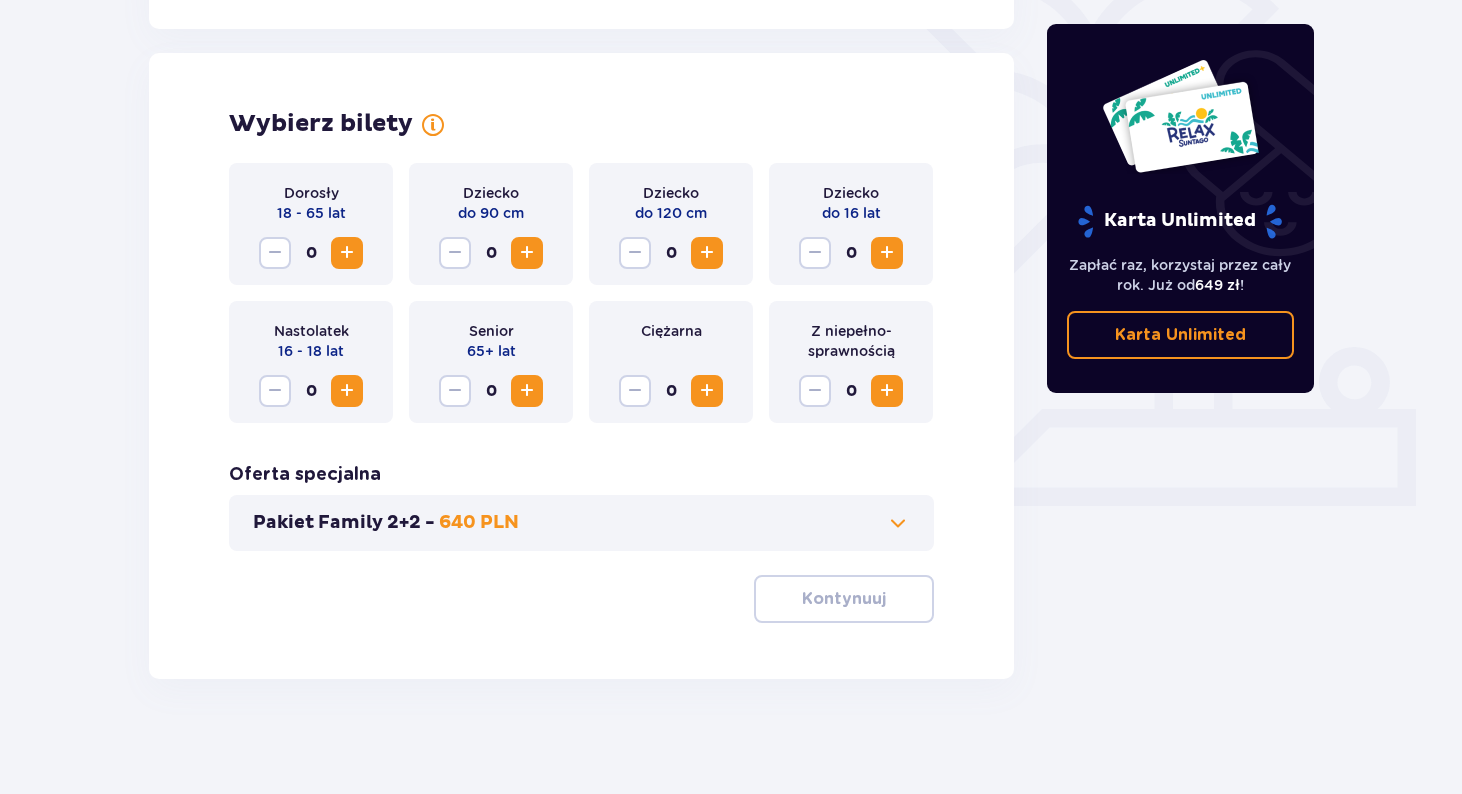 scroll, scrollTop: 532, scrollLeft: 0, axis: vertical 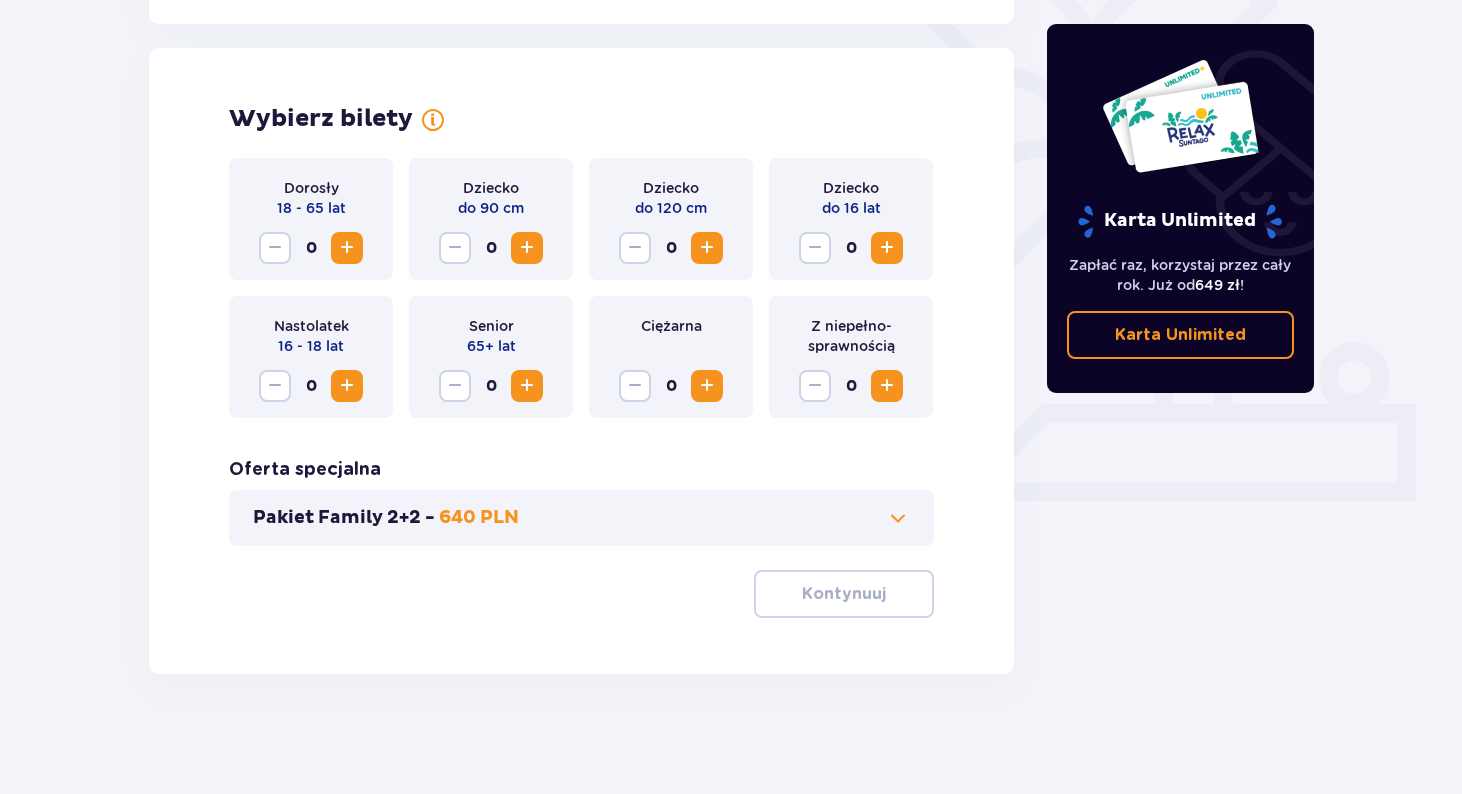click at bounding box center (347, 248) 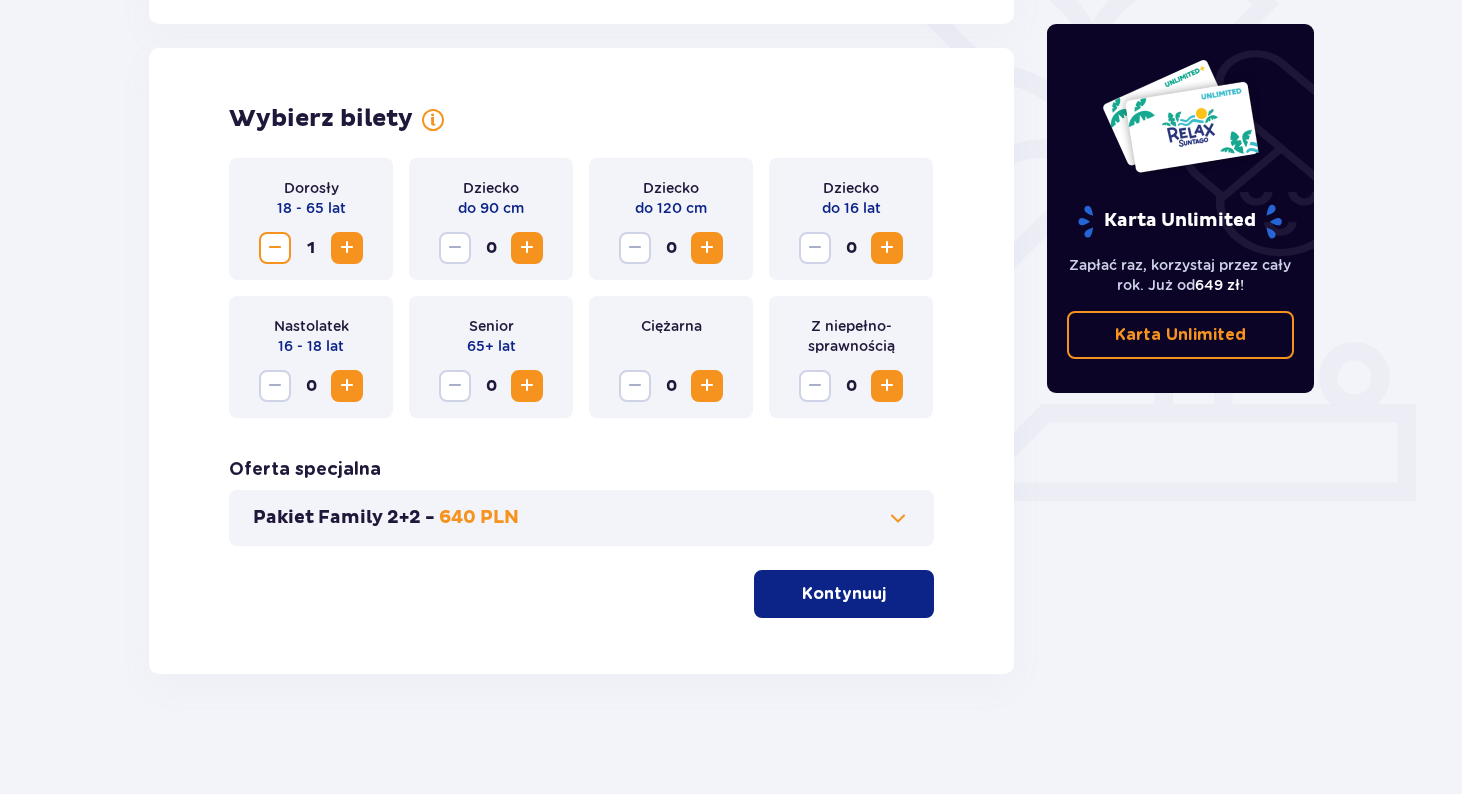 click at bounding box center [347, 248] 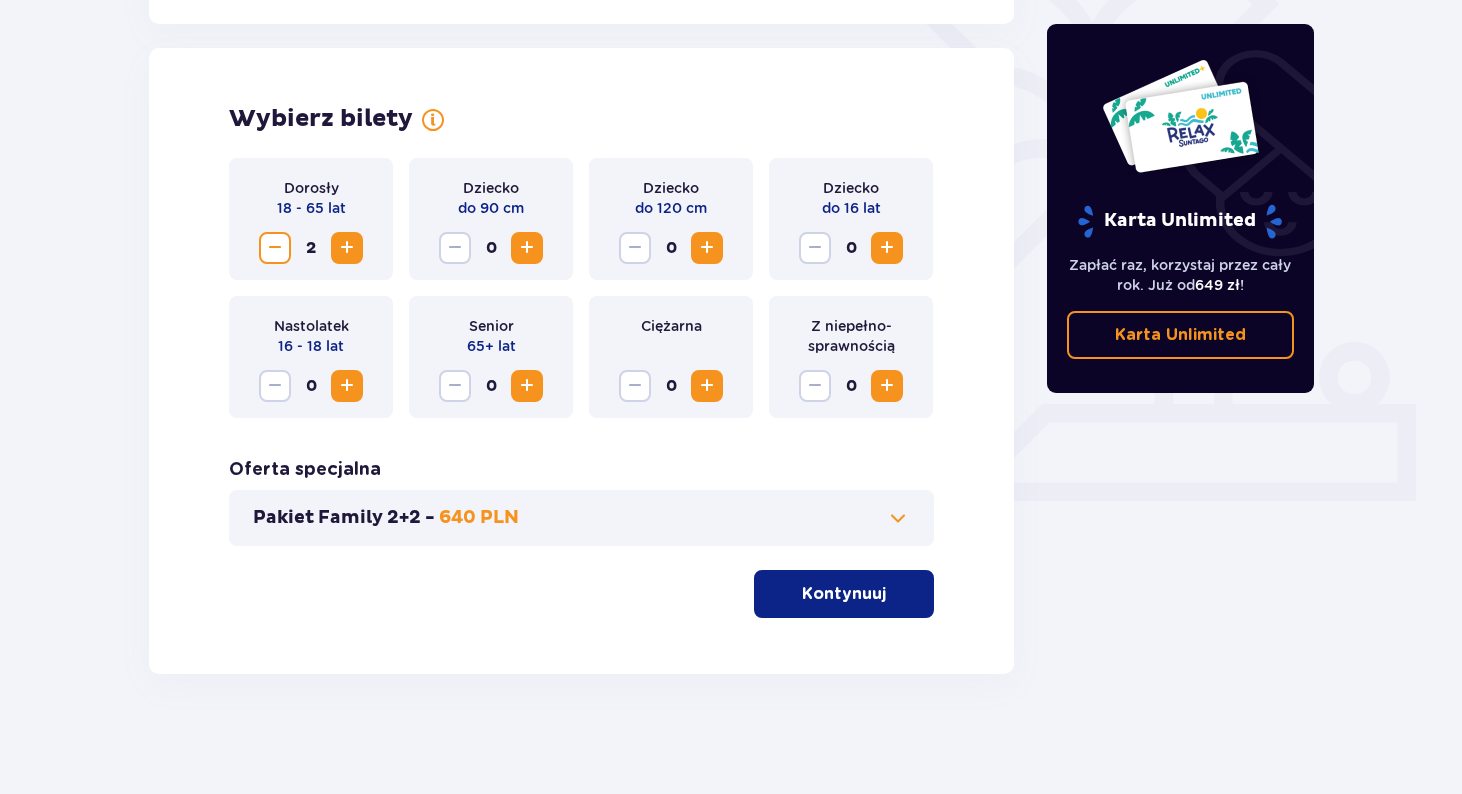 click on "Pakiet Family 2+2 -  640 PLN" at bounding box center [581, 518] 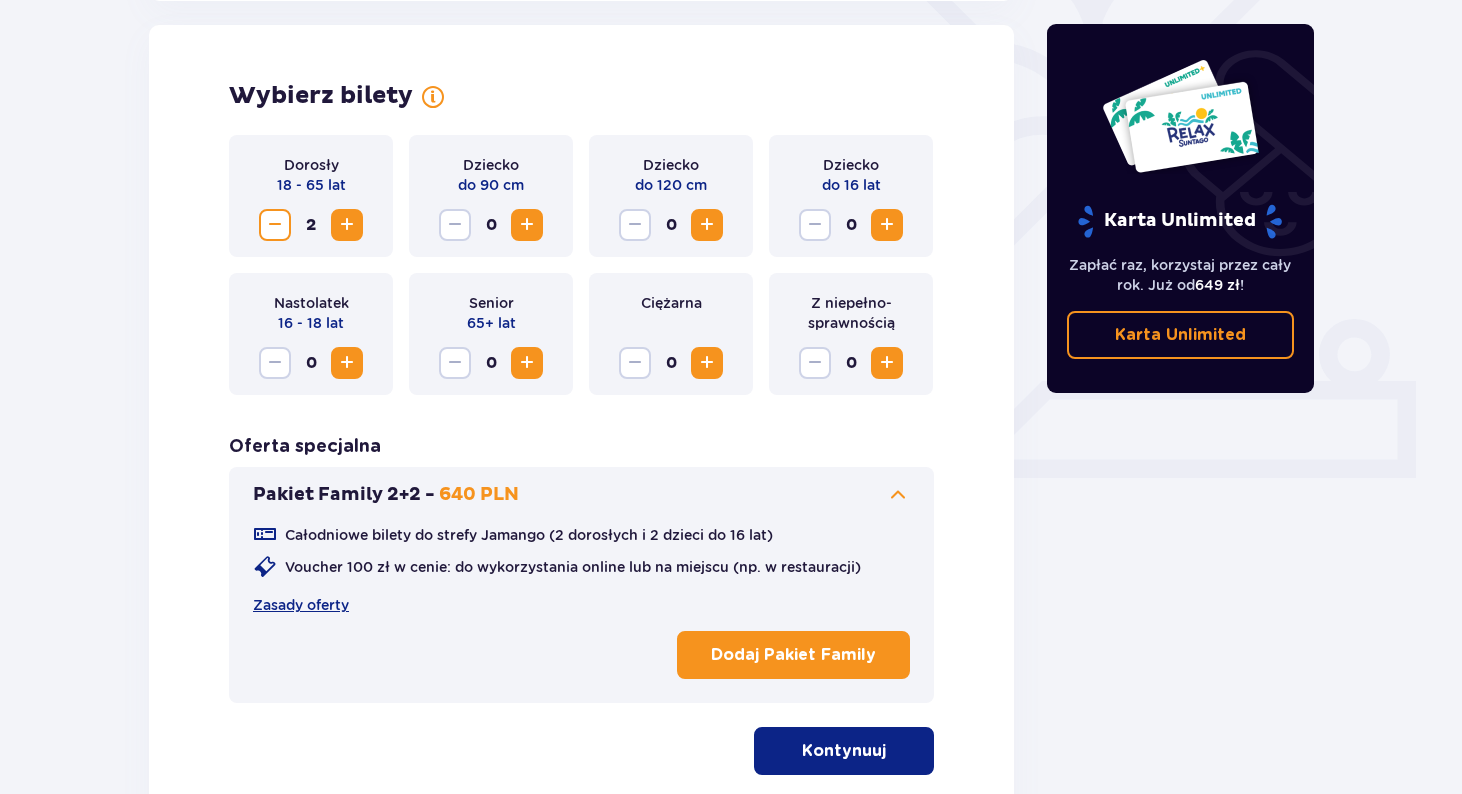 scroll, scrollTop: 556, scrollLeft: 0, axis: vertical 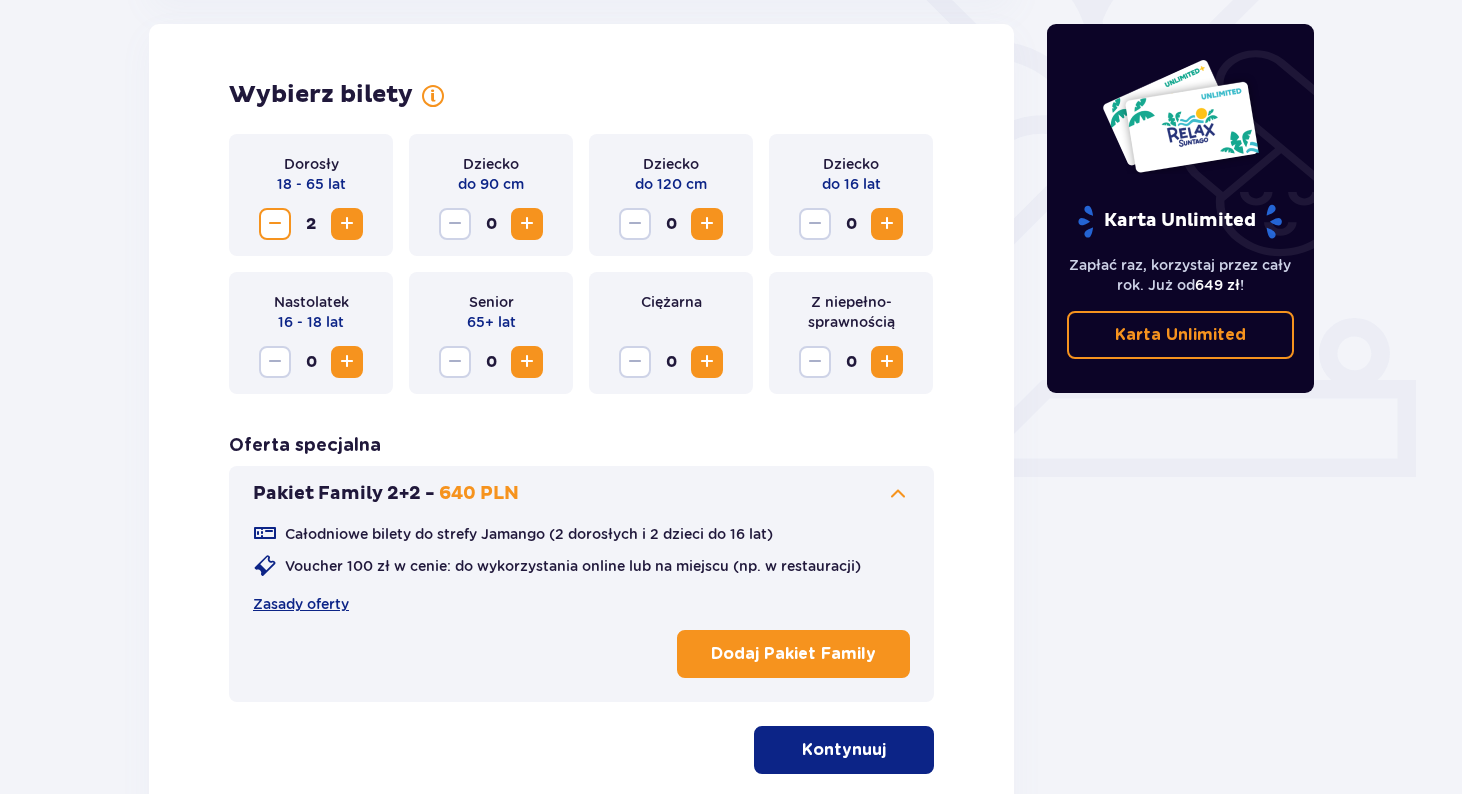 click at bounding box center (898, 494) 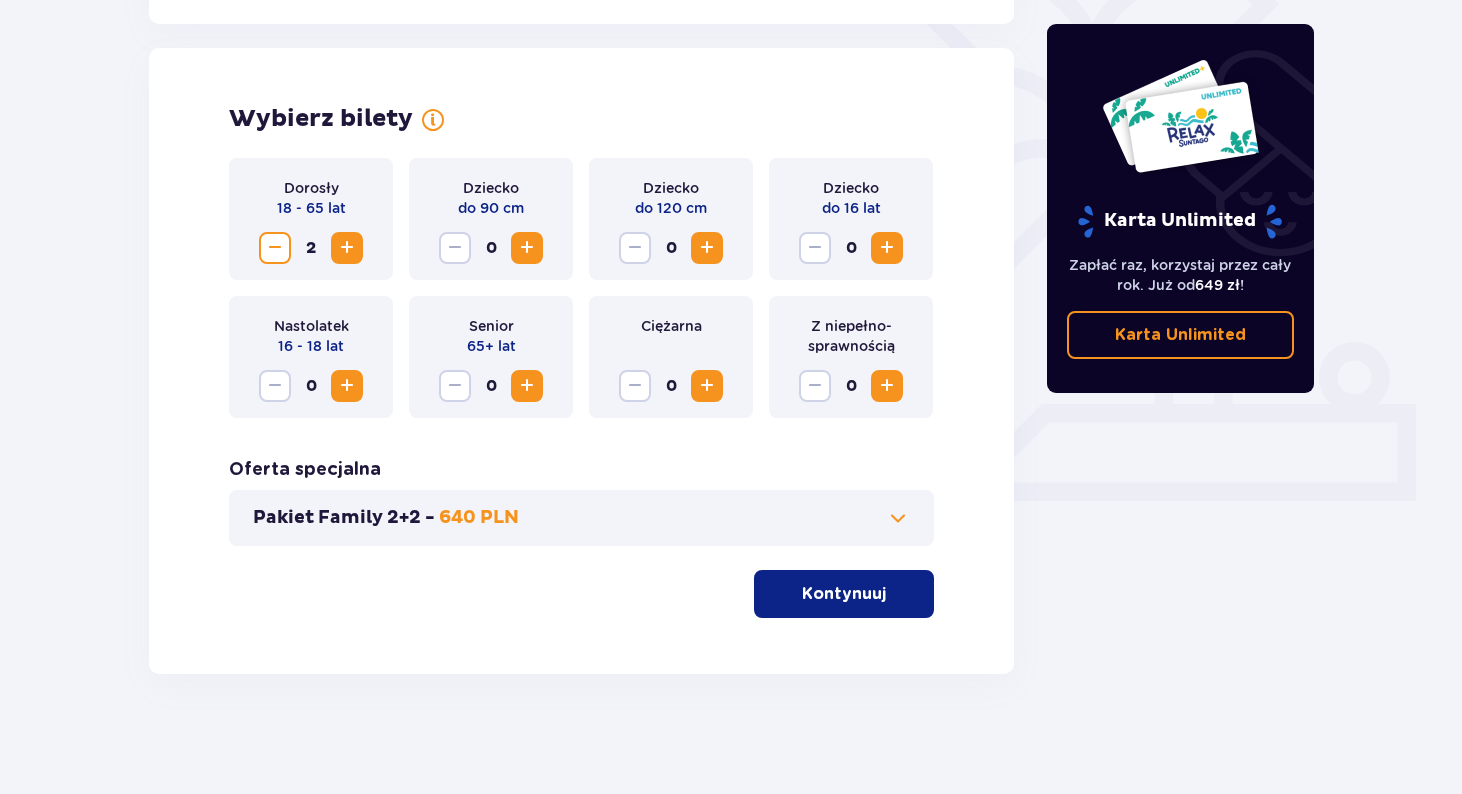 click on "Pakiet Family 2+2 -  640 PLN" at bounding box center [581, 518] 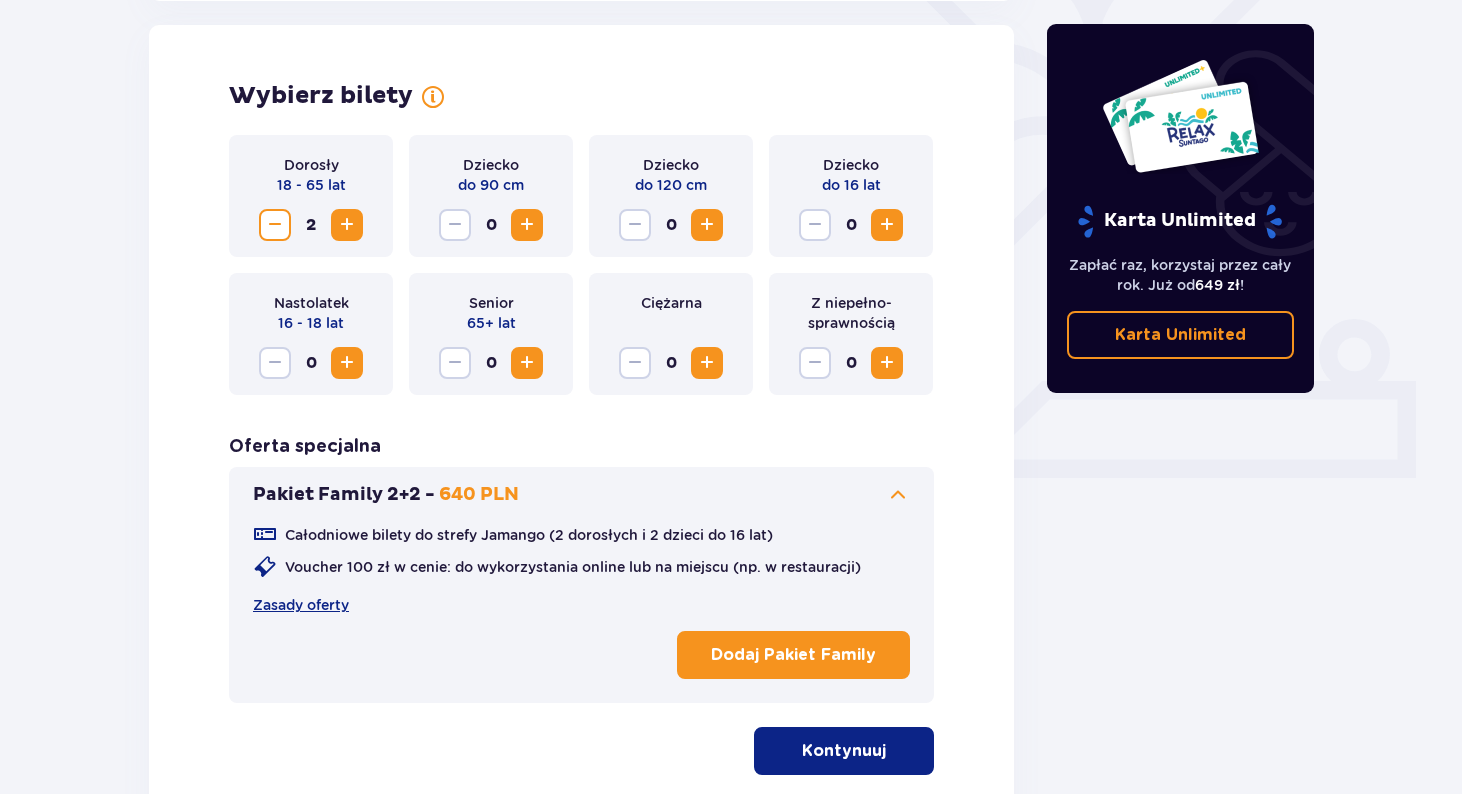 scroll, scrollTop: 556, scrollLeft: 0, axis: vertical 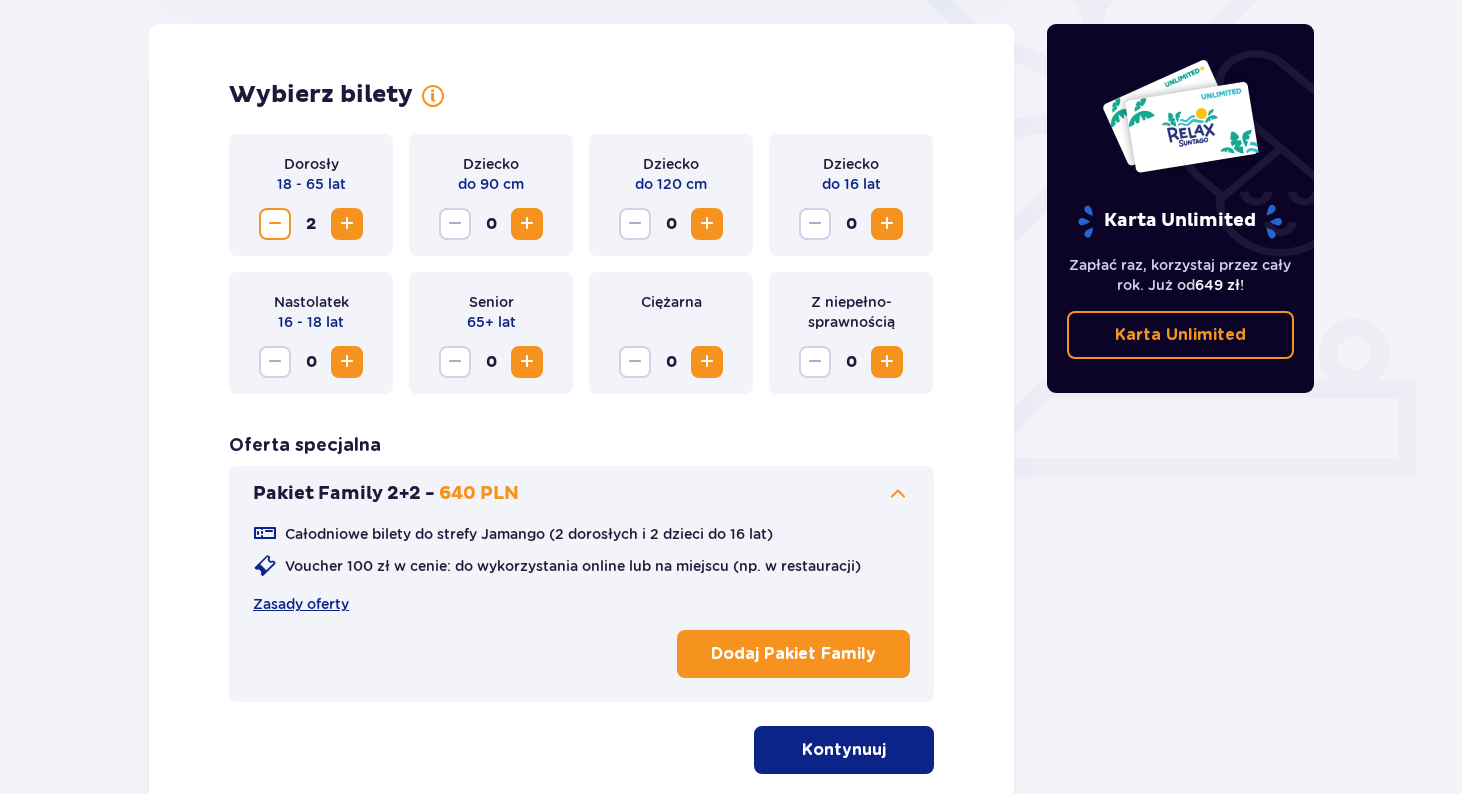 click on "Pakiet Family 2+2 -  640 PLN" at bounding box center [581, 494] 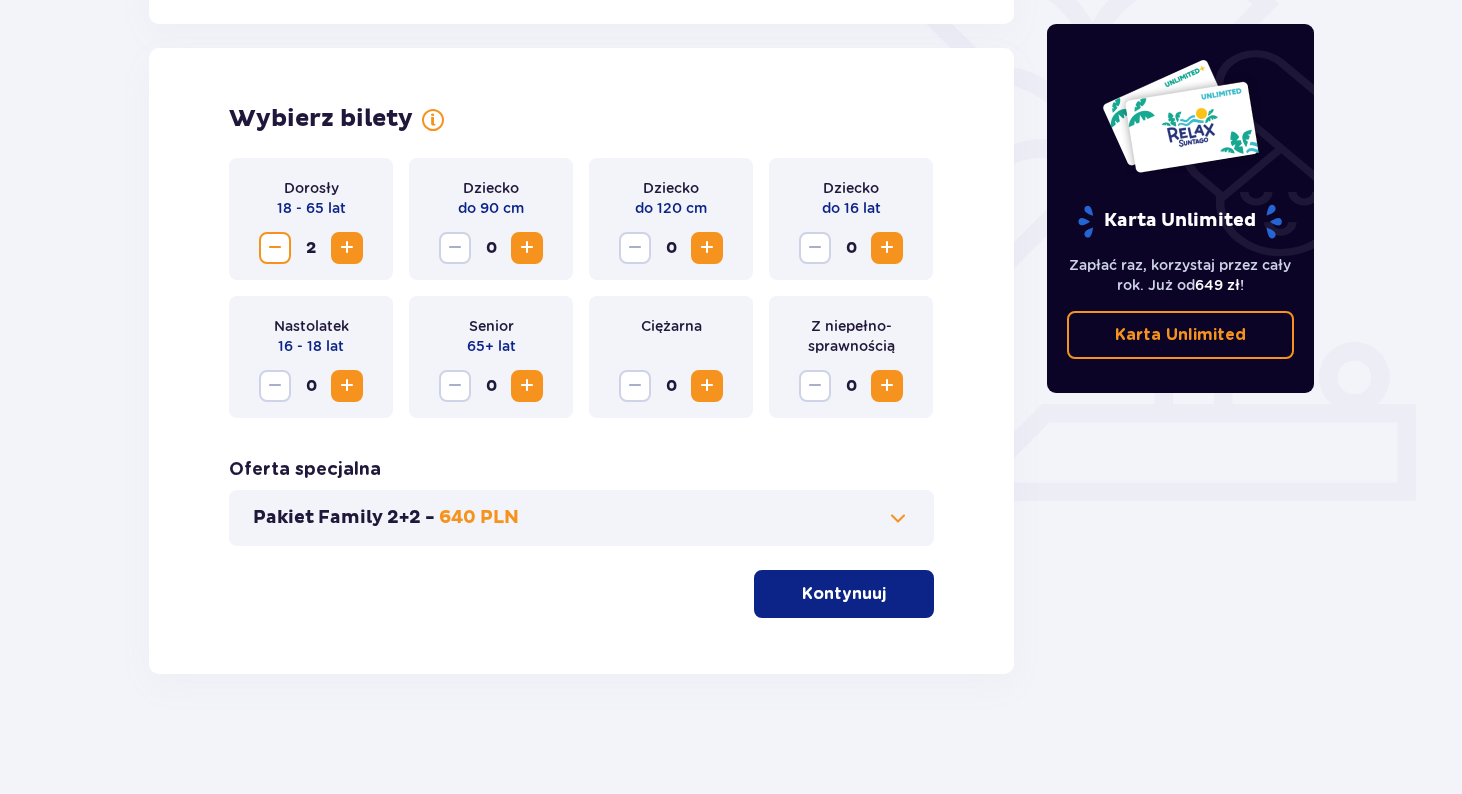 scroll, scrollTop: 532, scrollLeft: 0, axis: vertical 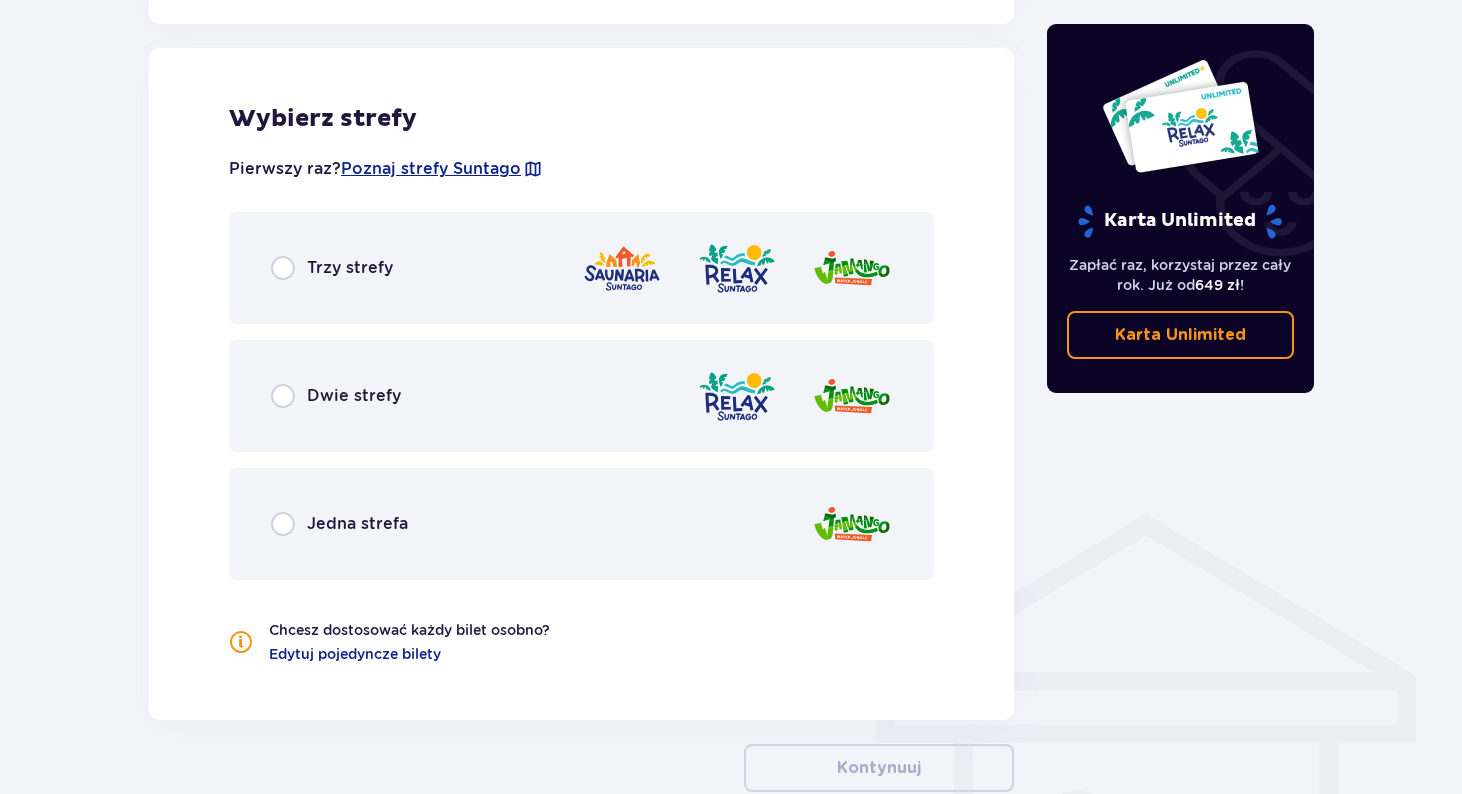 click at bounding box center [283, 268] 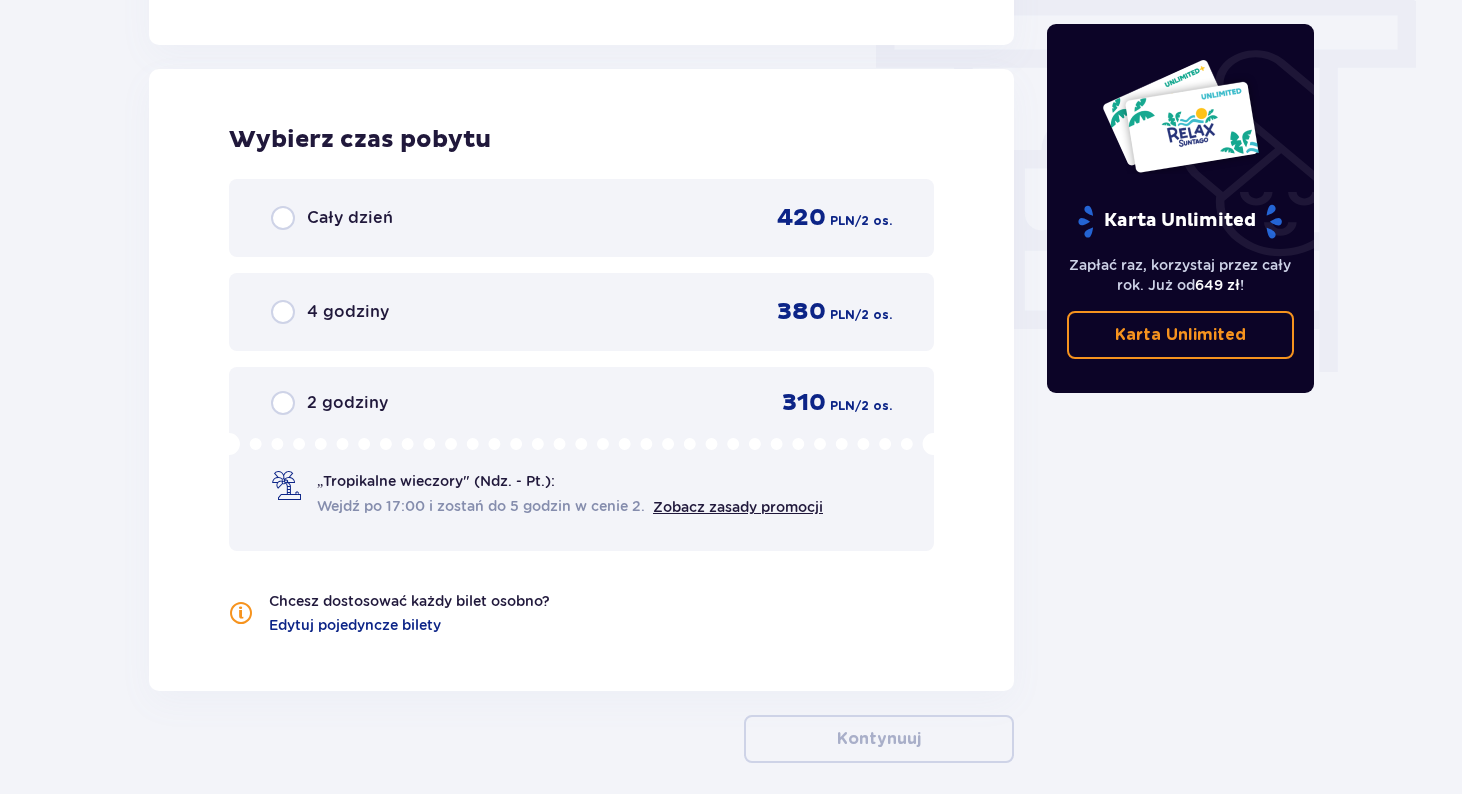 scroll, scrollTop: 1806, scrollLeft: 0, axis: vertical 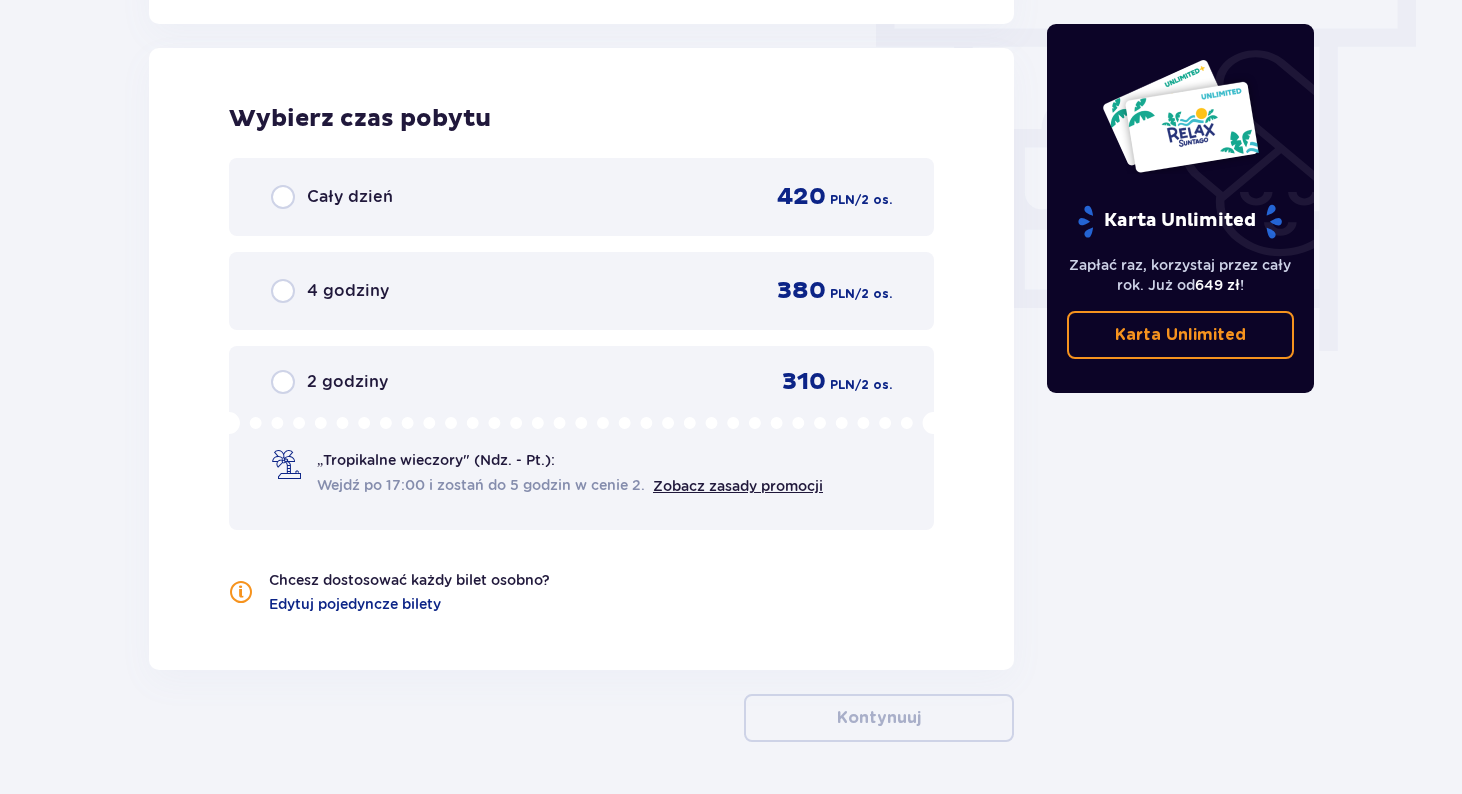 click at bounding box center [283, 197] 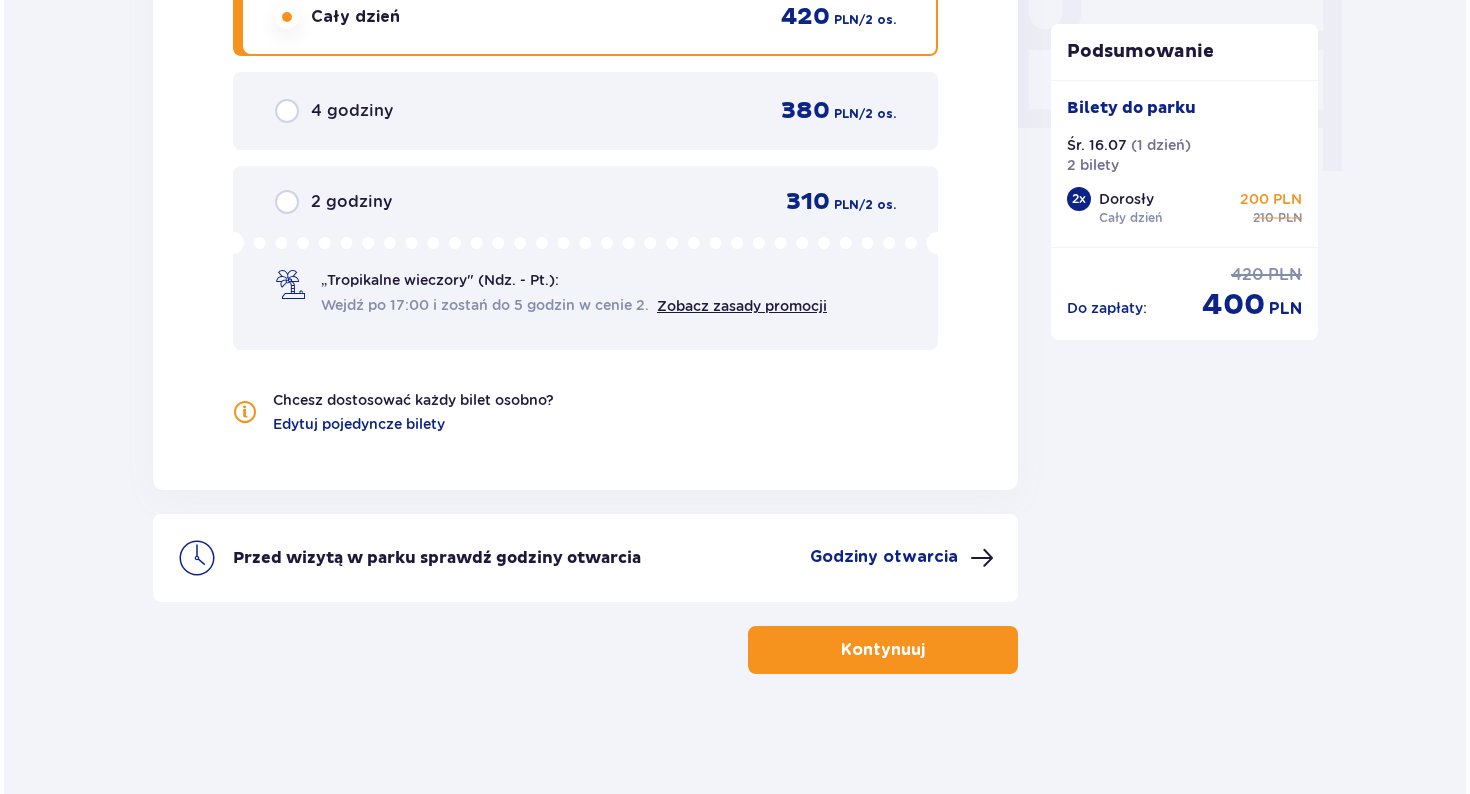 scroll, scrollTop: 1986, scrollLeft: 0, axis: vertical 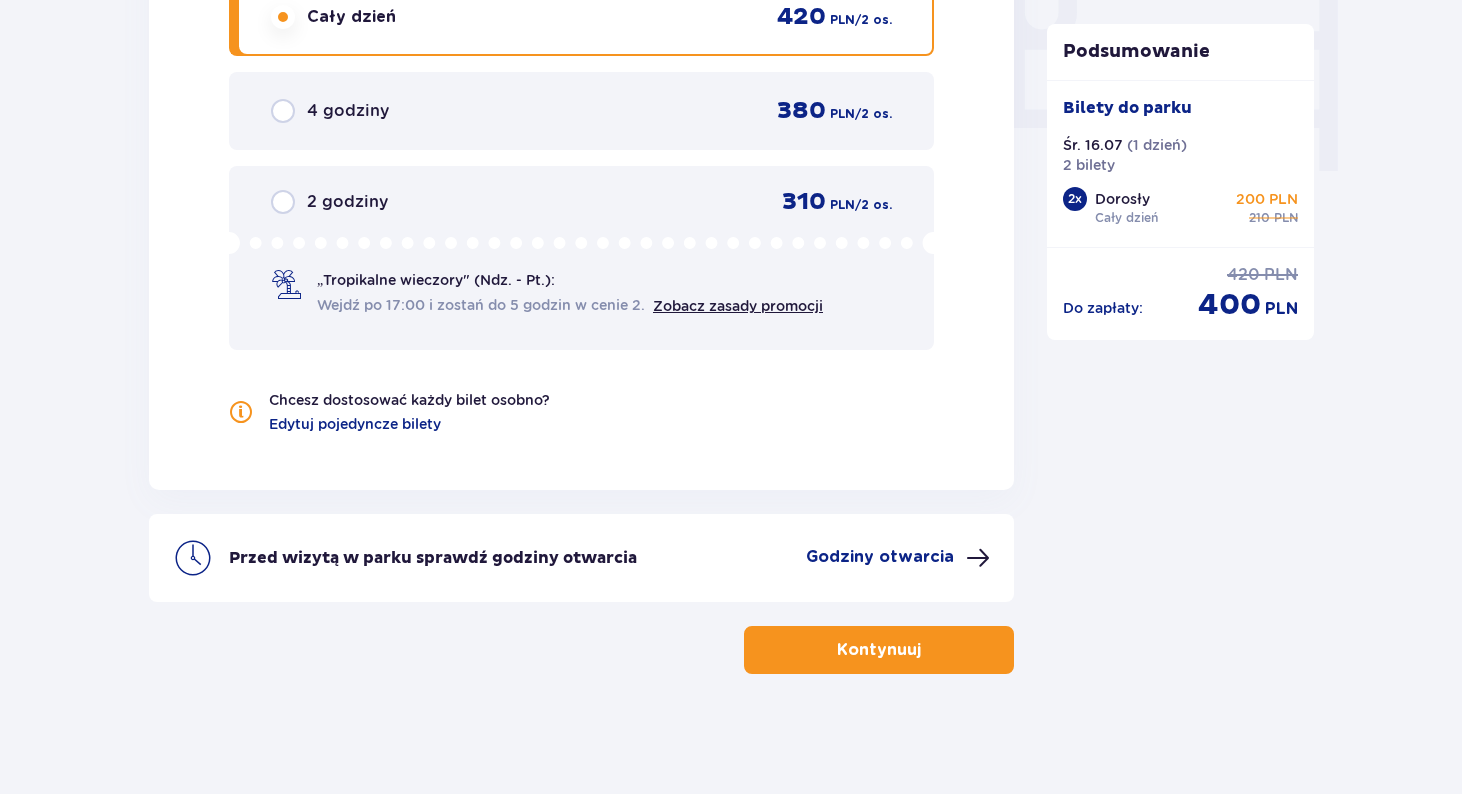 click on "Godziny otwarcia" at bounding box center (880, 557) 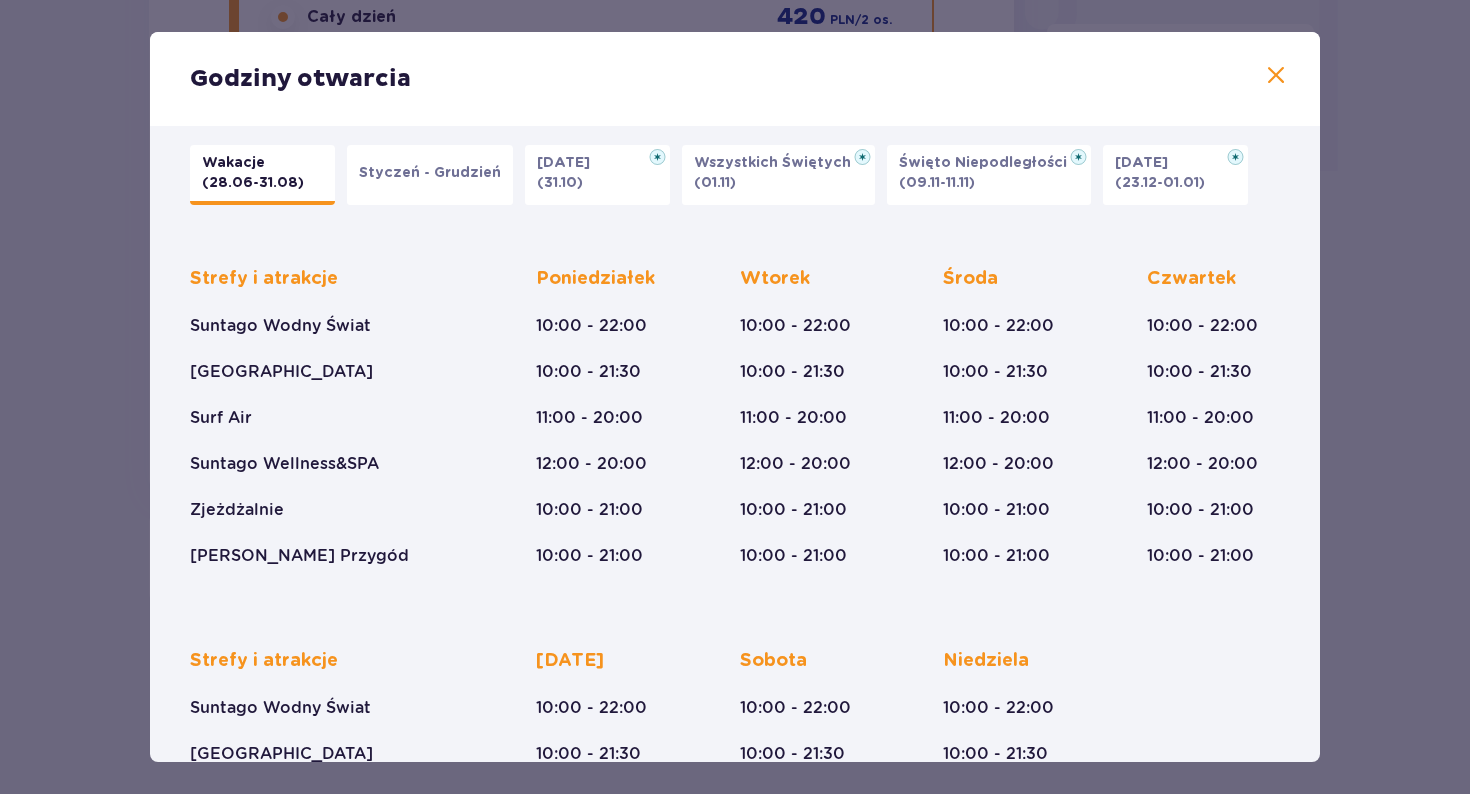 scroll, scrollTop: 0, scrollLeft: 0, axis: both 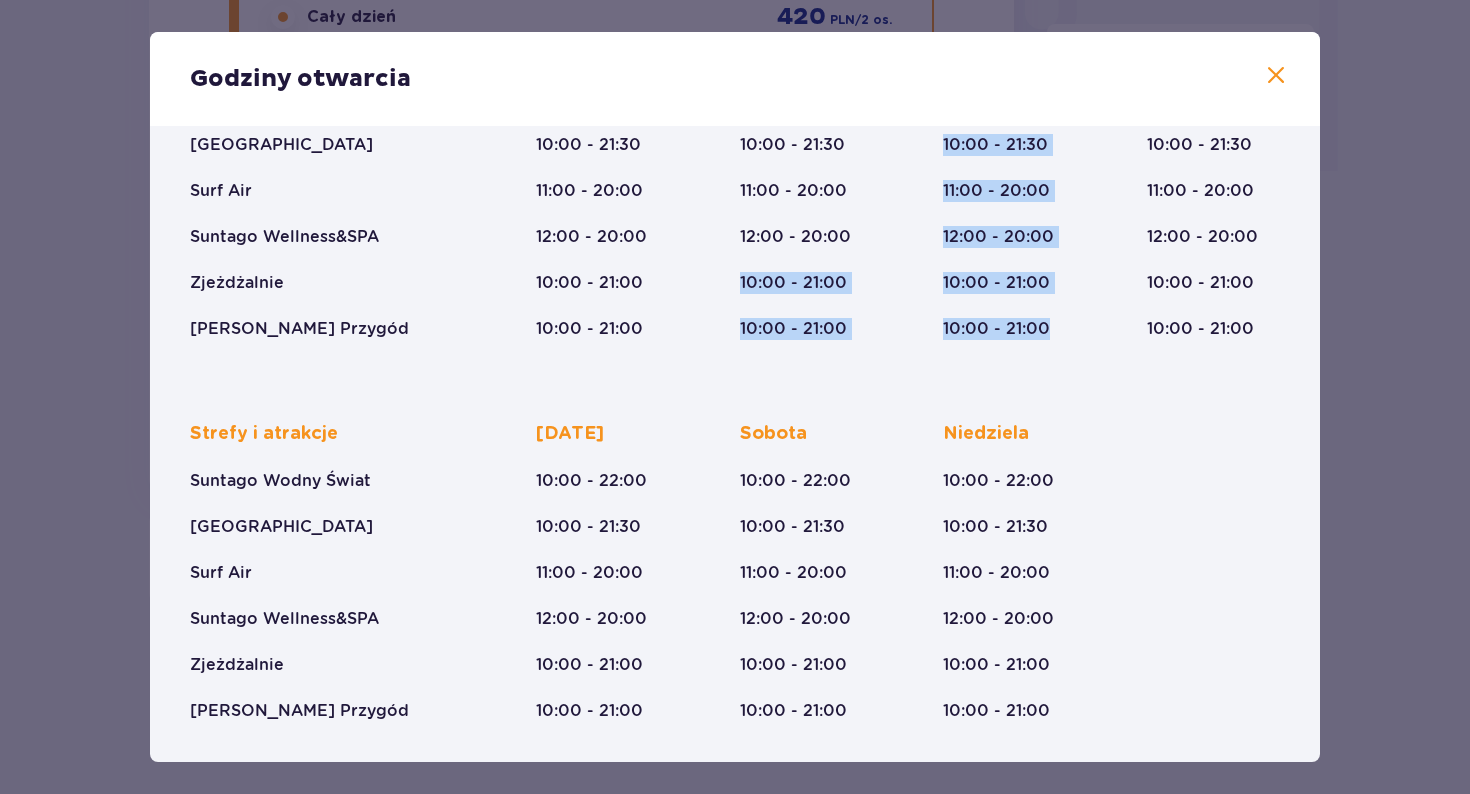 drag, startPoint x: 963, startPoint y: 284, endPoint x: 623, endPoint y: 205, distance: 349.0573 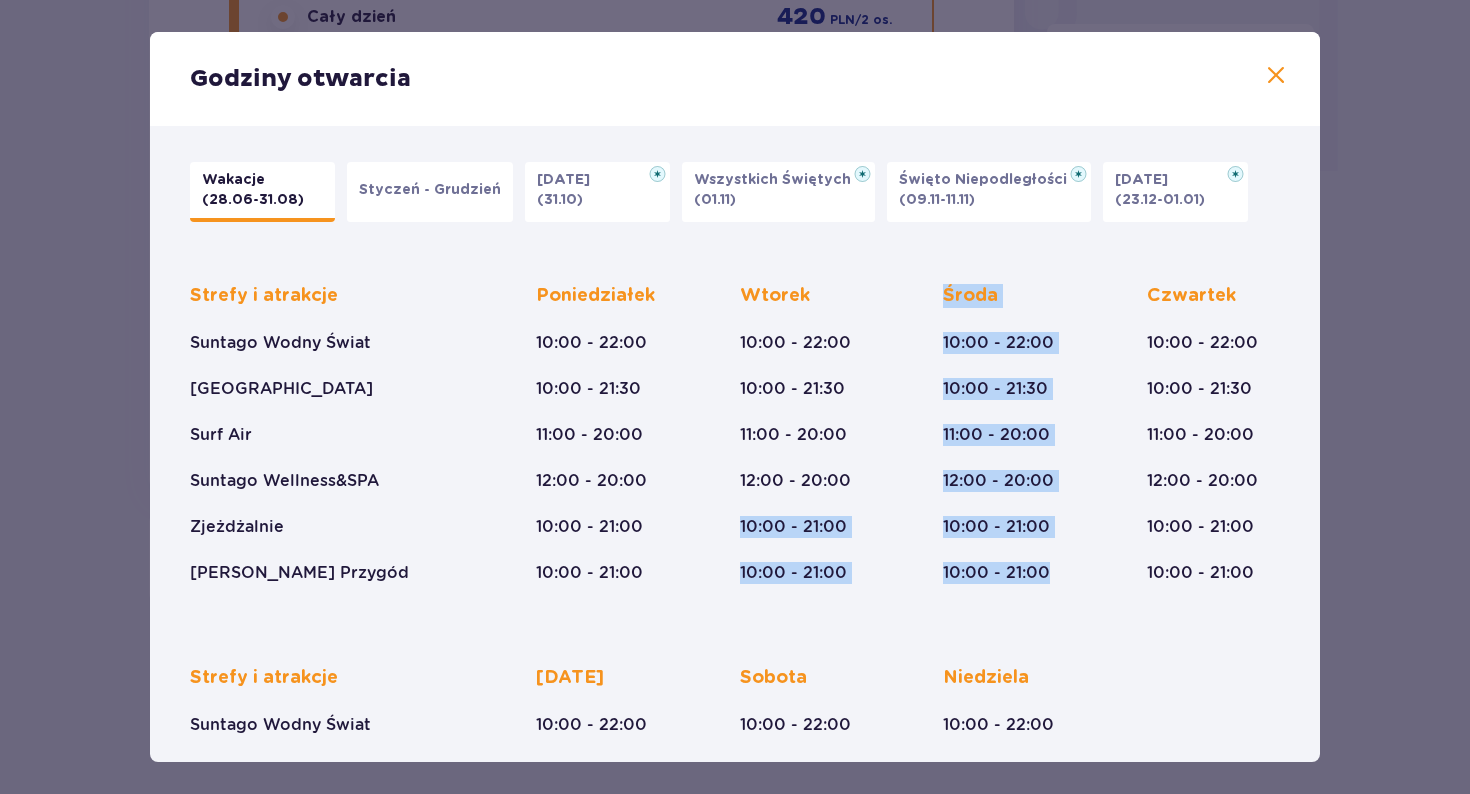scroll, scrollTop: 0, scrollLeft: 0, axis: both 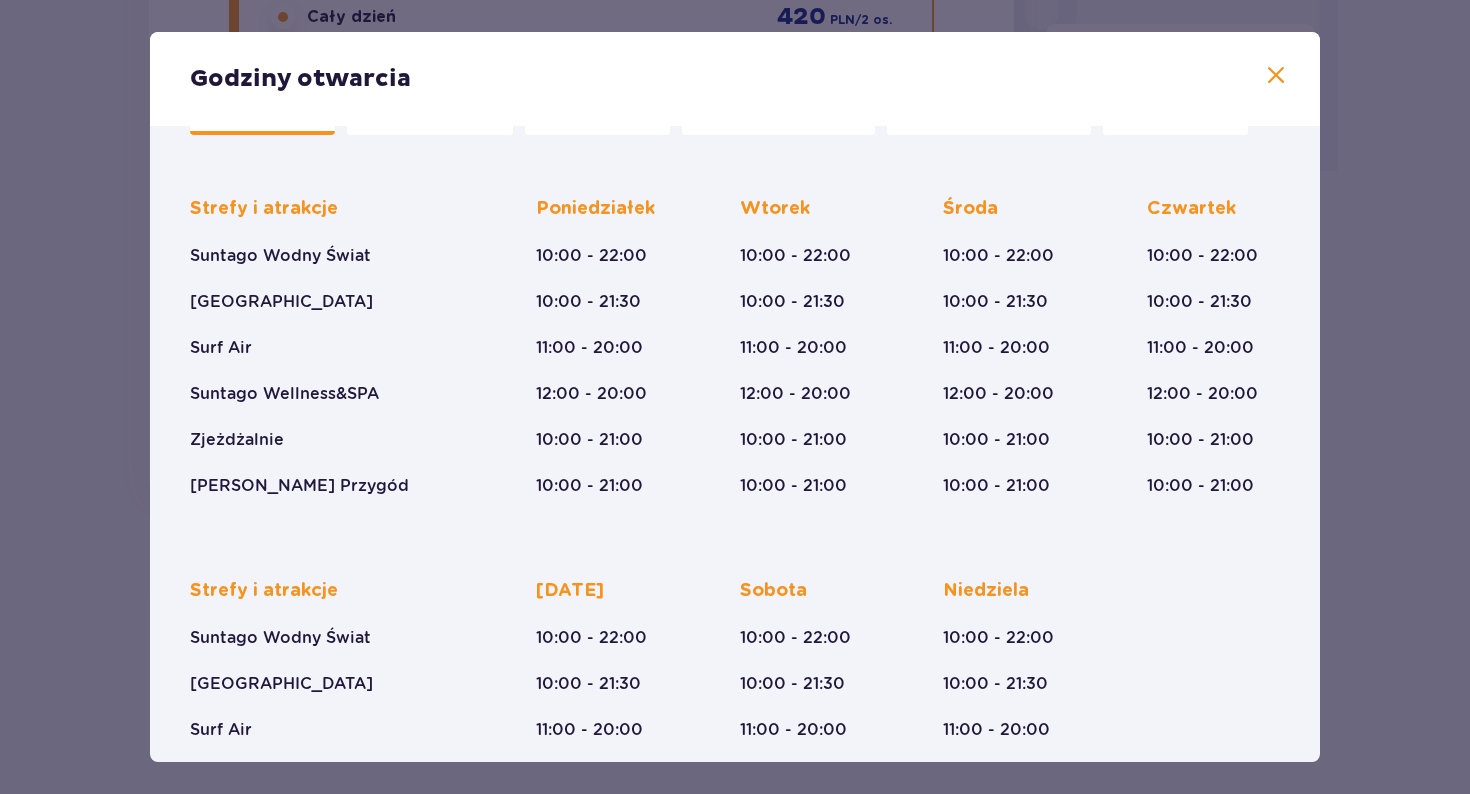 click on "Środa 10:00 - 22:00 10:00 - 21:30 11:00 - 20:00 12:00 - 20:00 10:00 - 21:00 10:00 - 21:00" at bounding box center [998, 347] 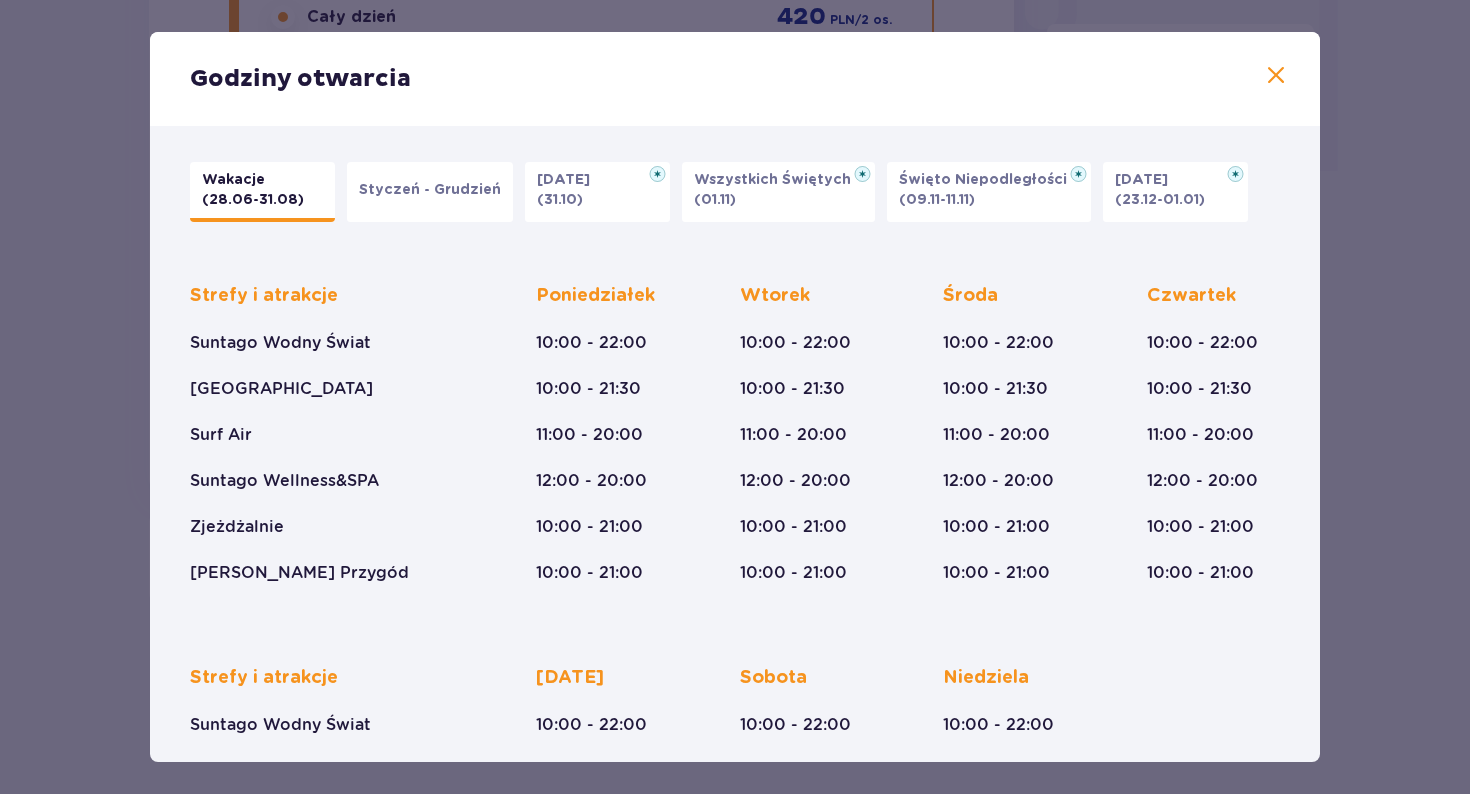 scroll, scrollTop: 0, scrollLeft: 0, axis: both 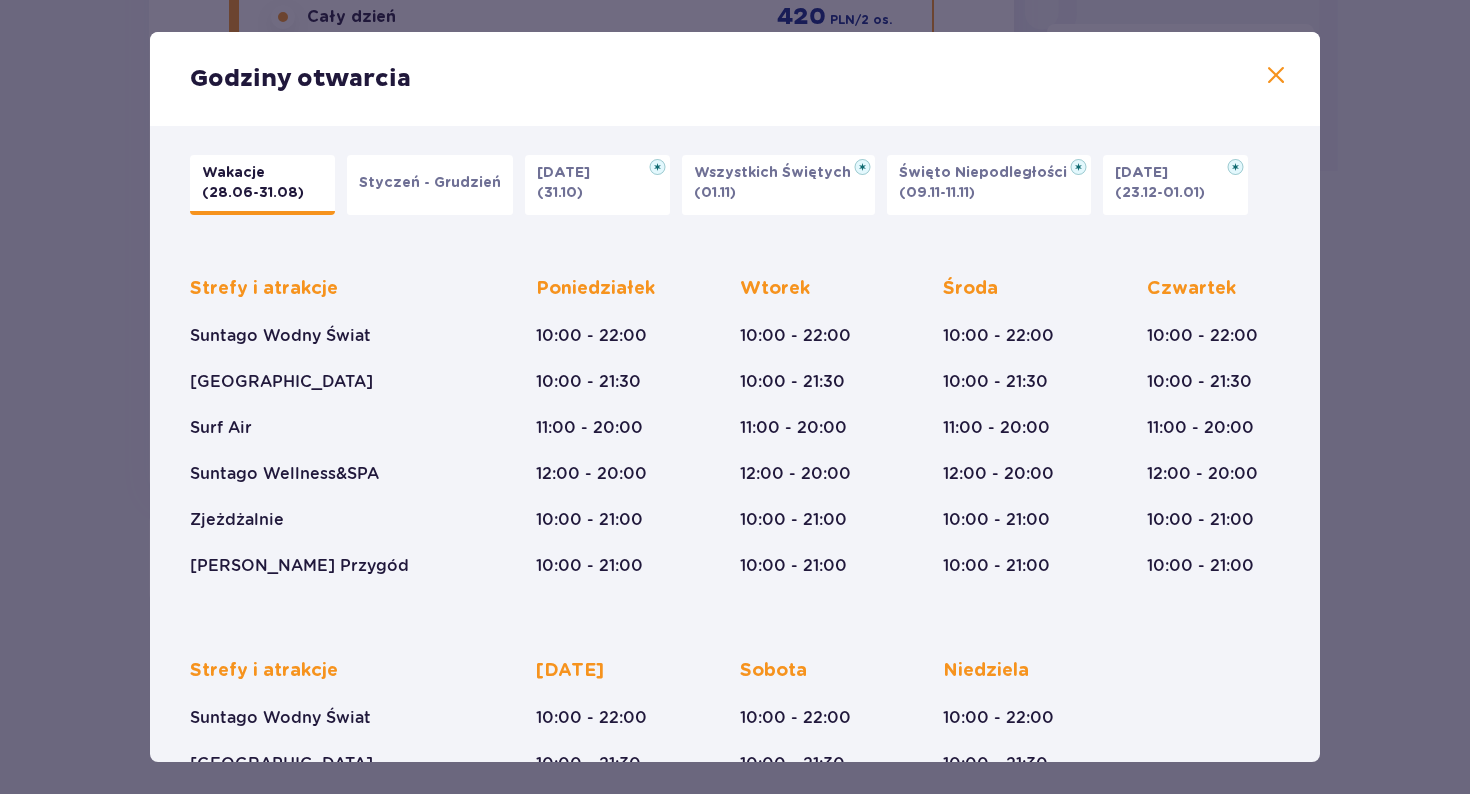 click at bounding box center [1276, 76] 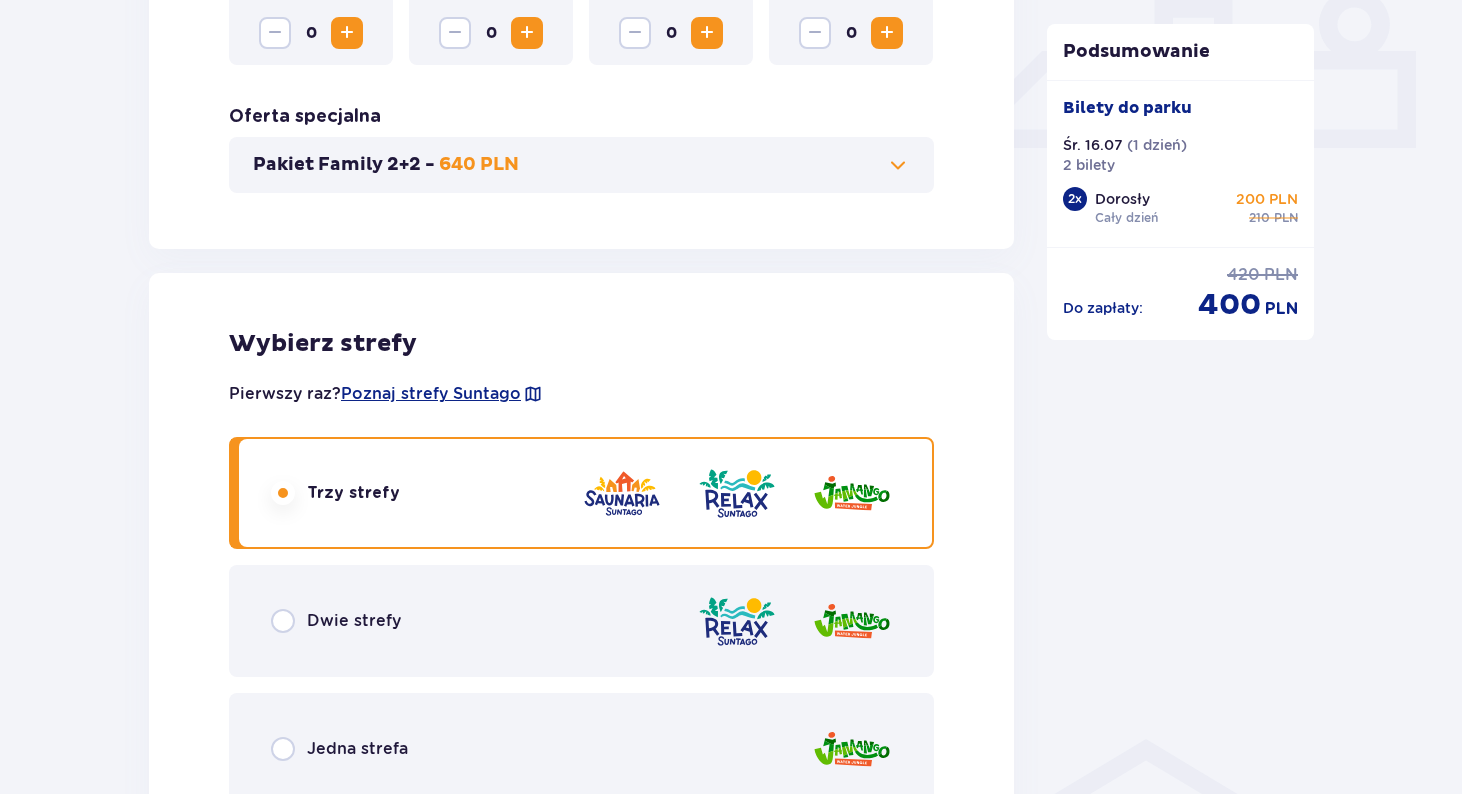 scroll, scrollTop: 813, scrollLeft: 0, axis: vertical 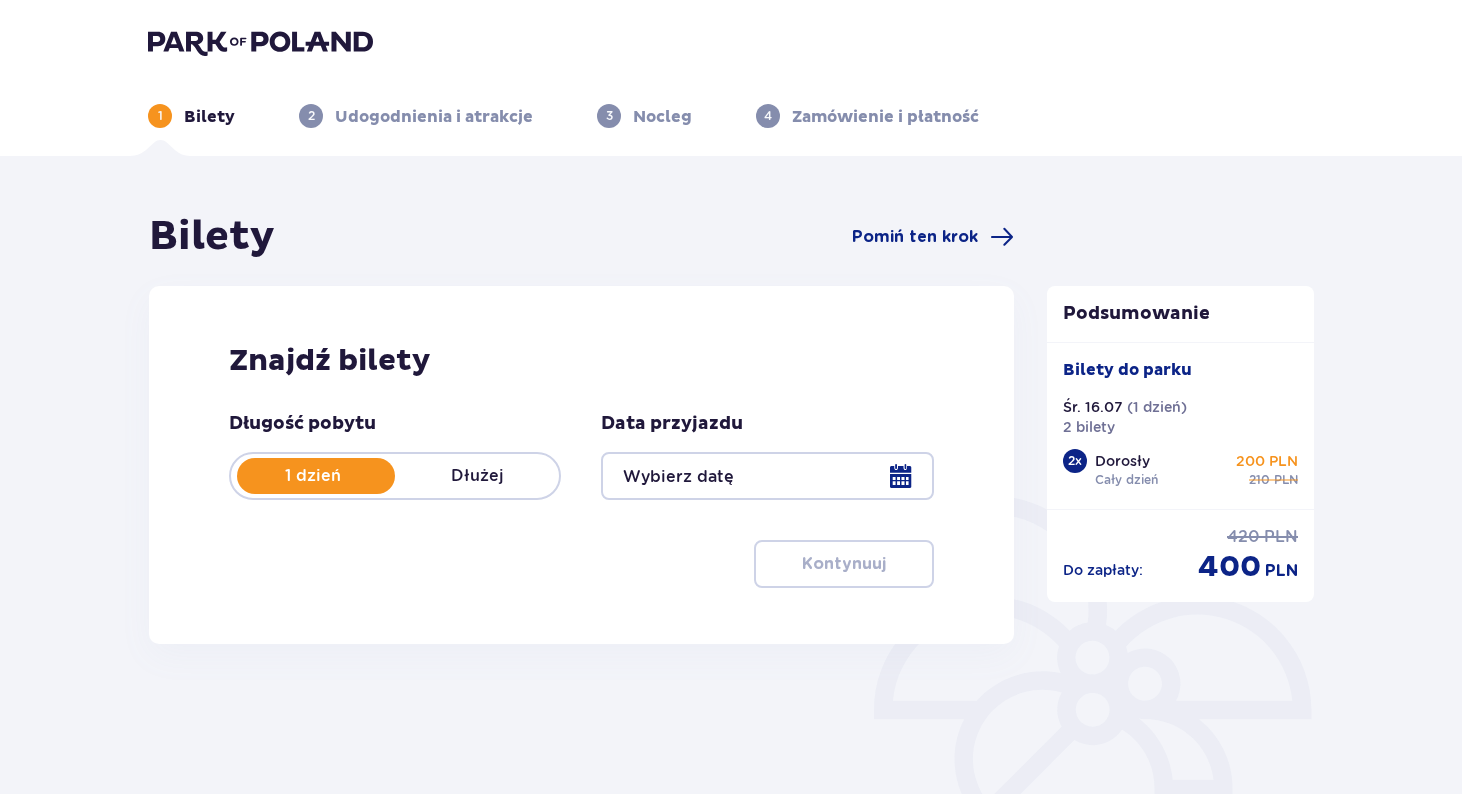 type on "[DATE]" 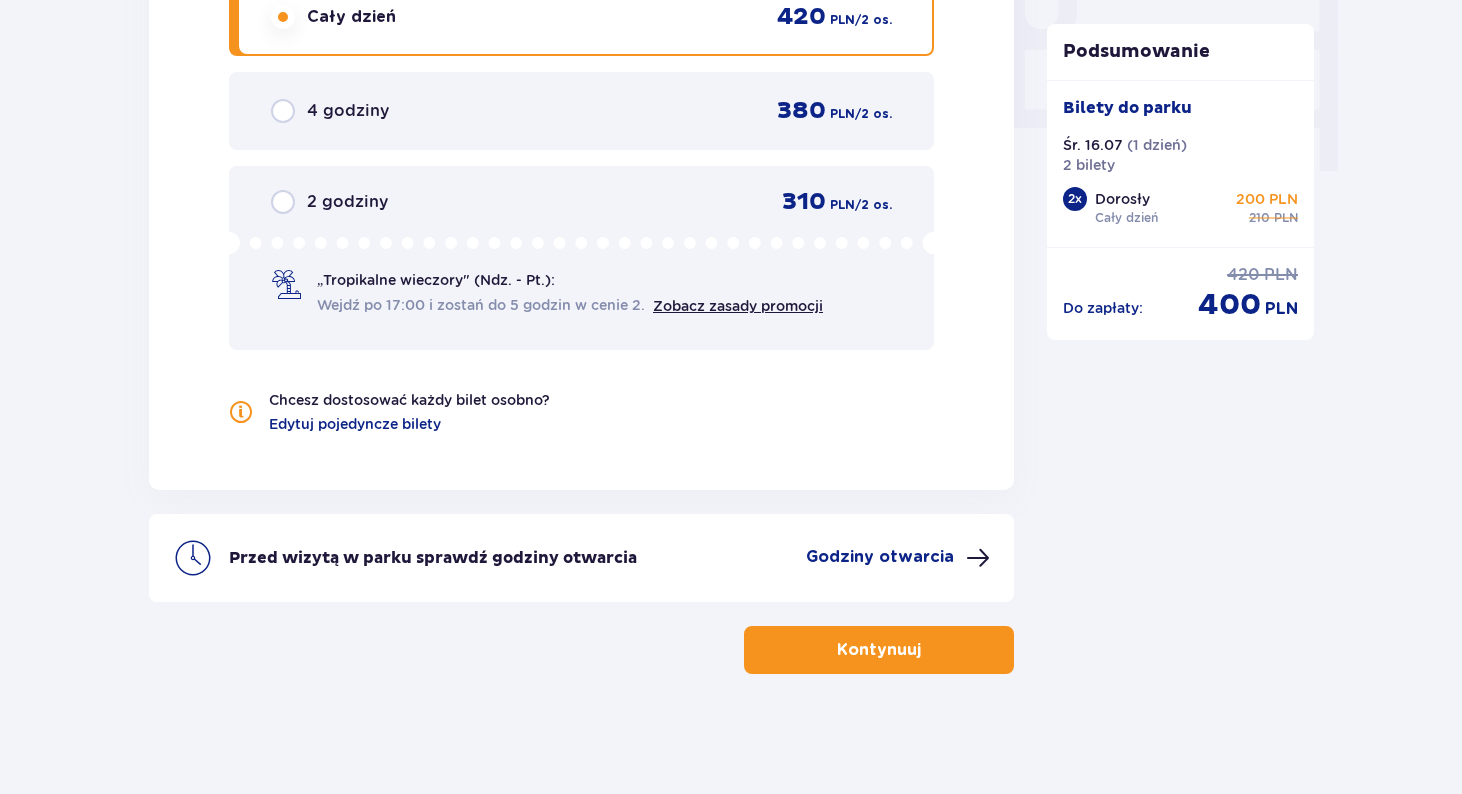 scroll, scrollTop: 1986, scrollLeft: 0, axis: vertical 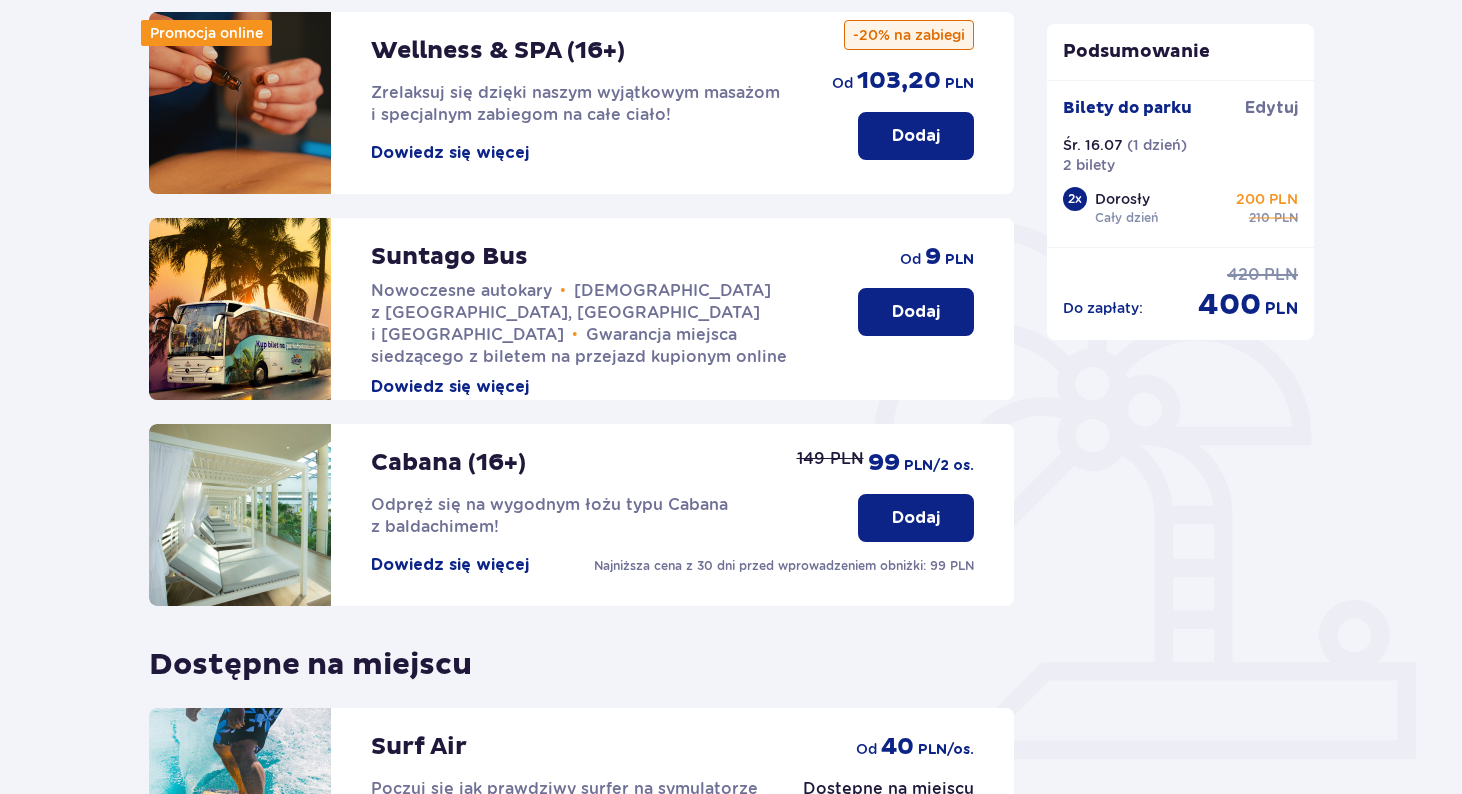 click on "Dodaj" at bounding box center (916, 312) 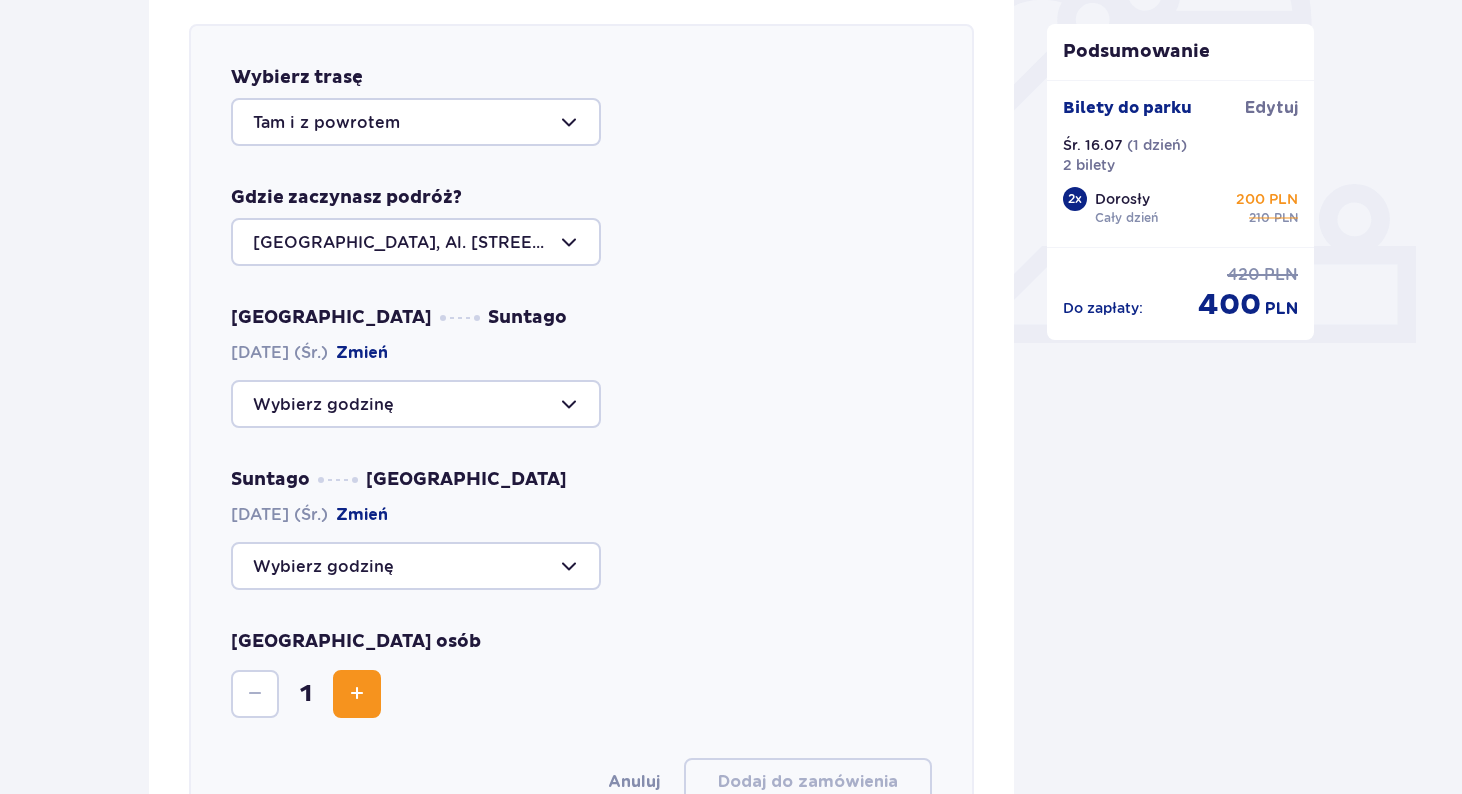 scroll, scrollTop: 692, scrollLeft: 0, axis: vertical 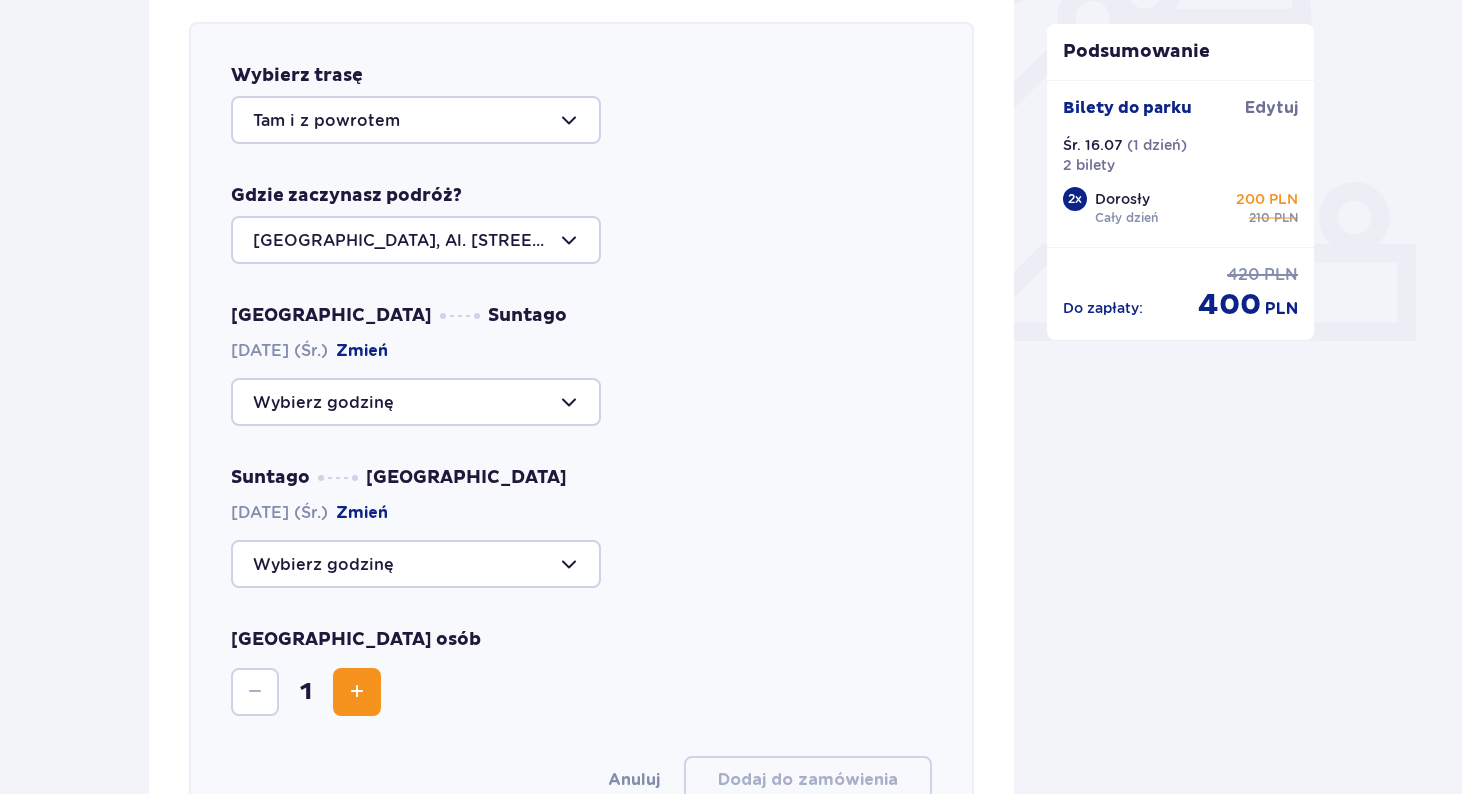 drag, startPoint x: 1176, startPoint y: 5, endPoint x: 884, endPoint y: 74, distance: 300.04166 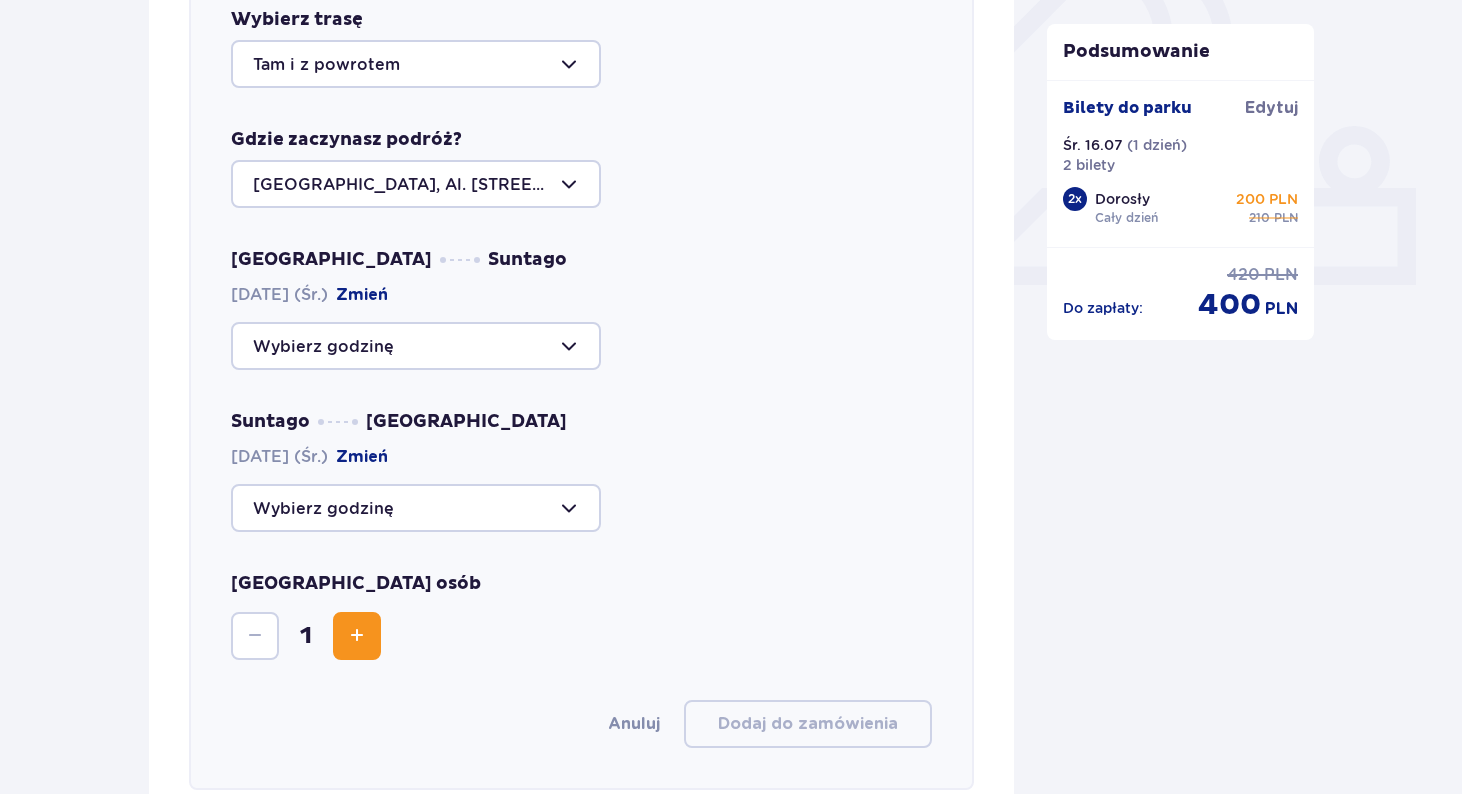 scroll, scrollTop: 750, scrollLeft: 0, axis: vertical 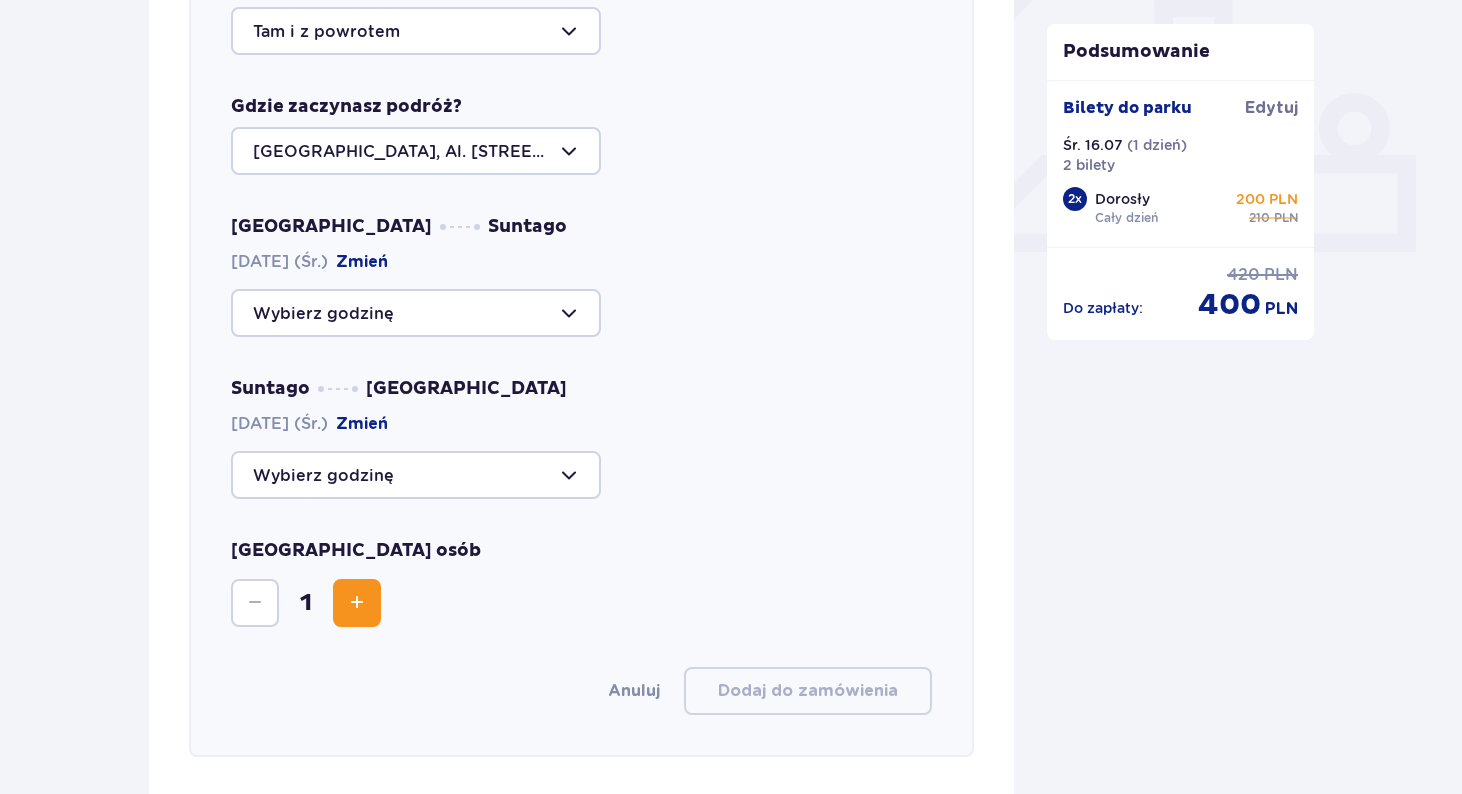 click at bounding box center [416, 313] 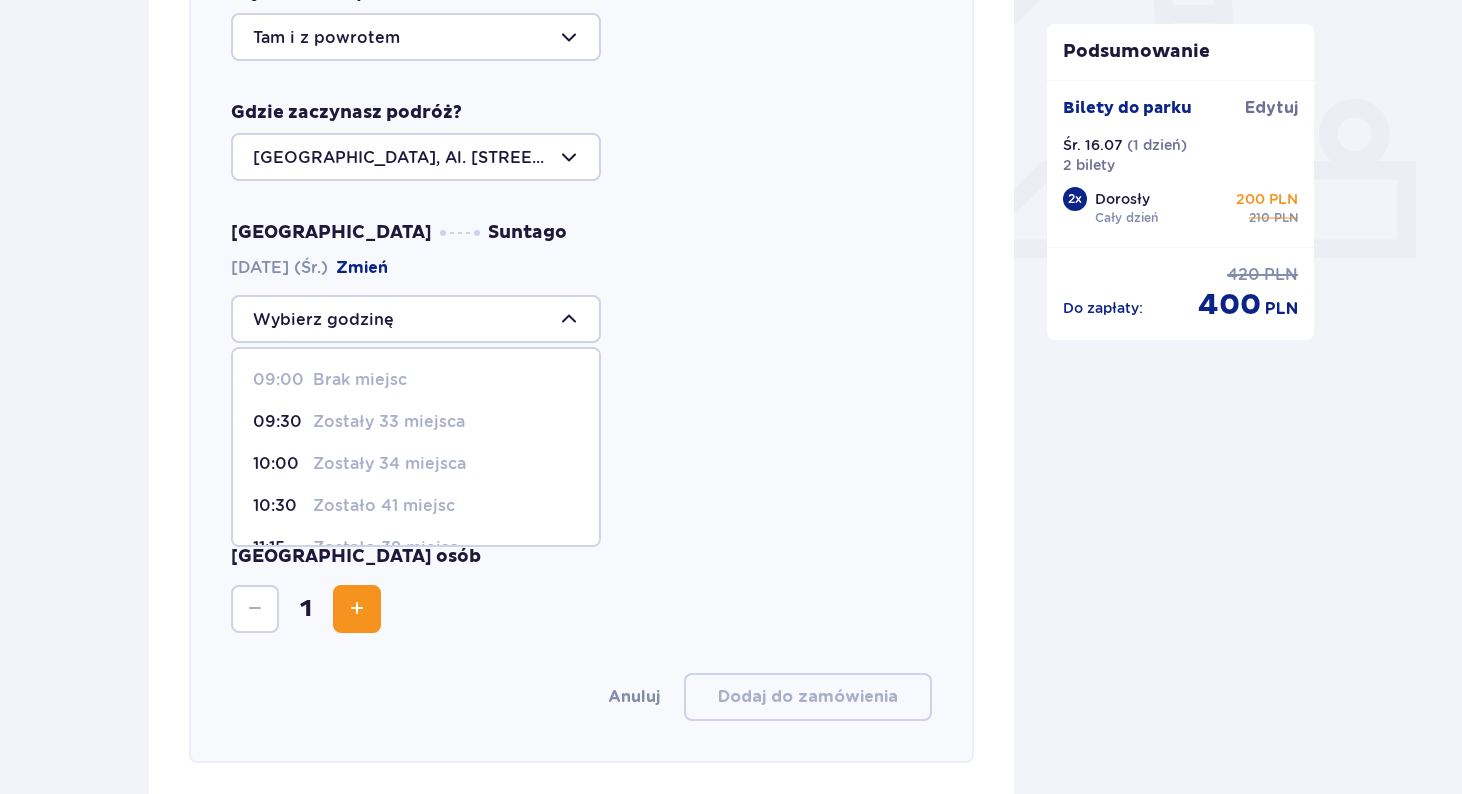 scroll, scrollTop: 775, scrollLeft: 0, axis: vertical 